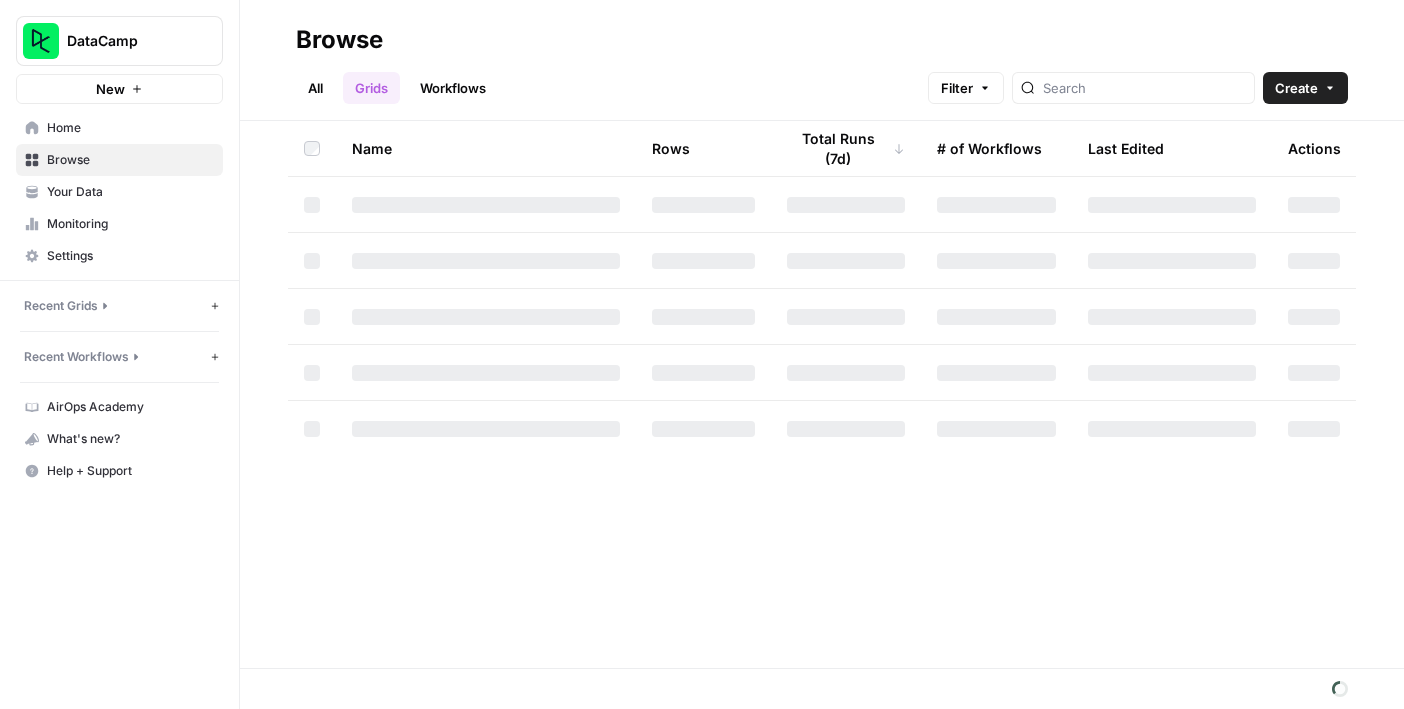 scroll, scrollTop: 0, scrollLeft: 0, axis: both 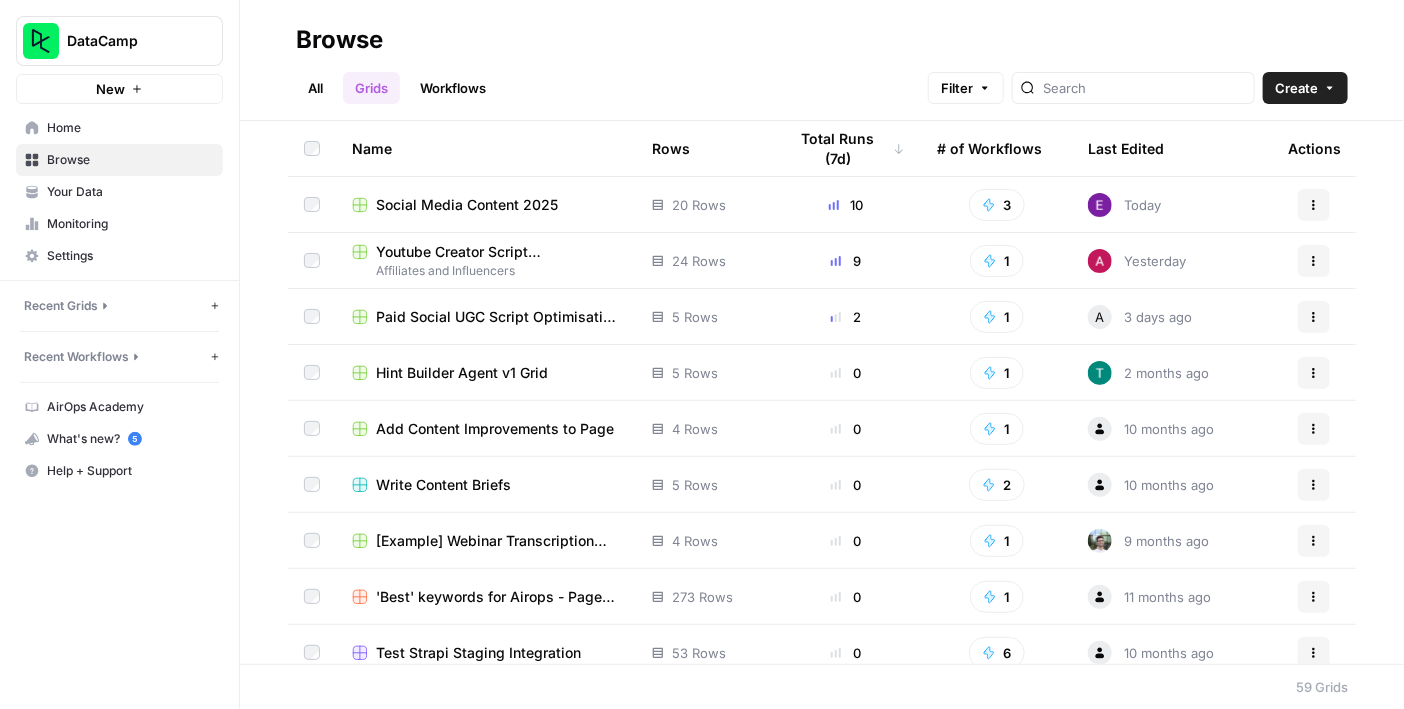 click on "All Grids Workflows" at bounding box center [397, 88] 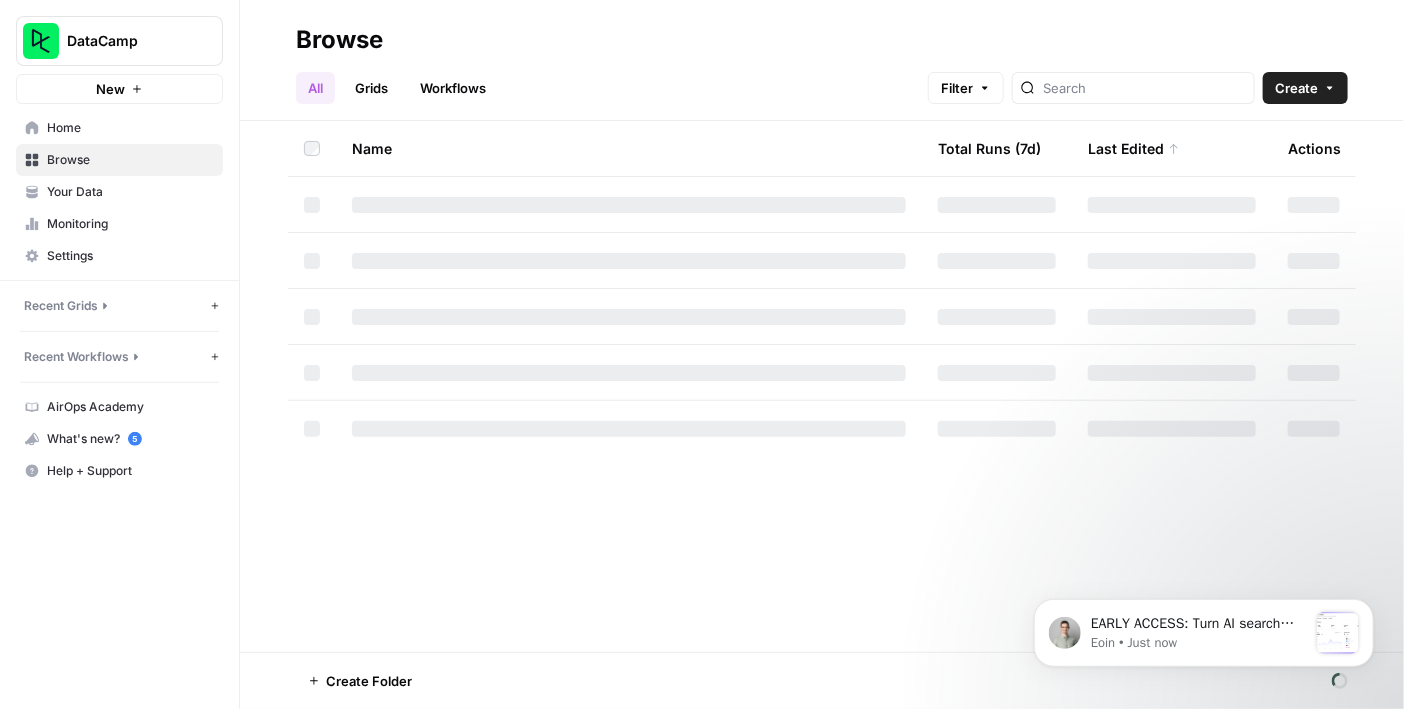 scroll, scrollTop: 0, scrollLeft: 0, axis: both 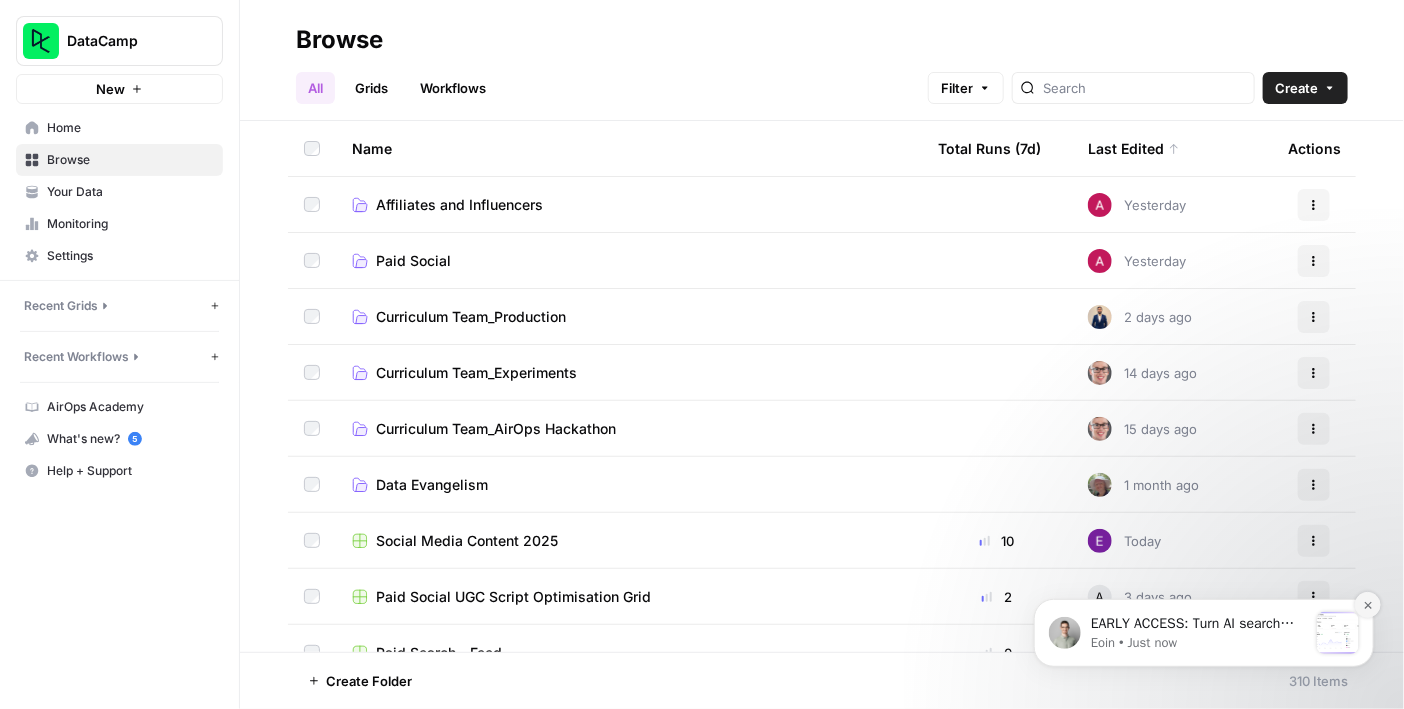 click 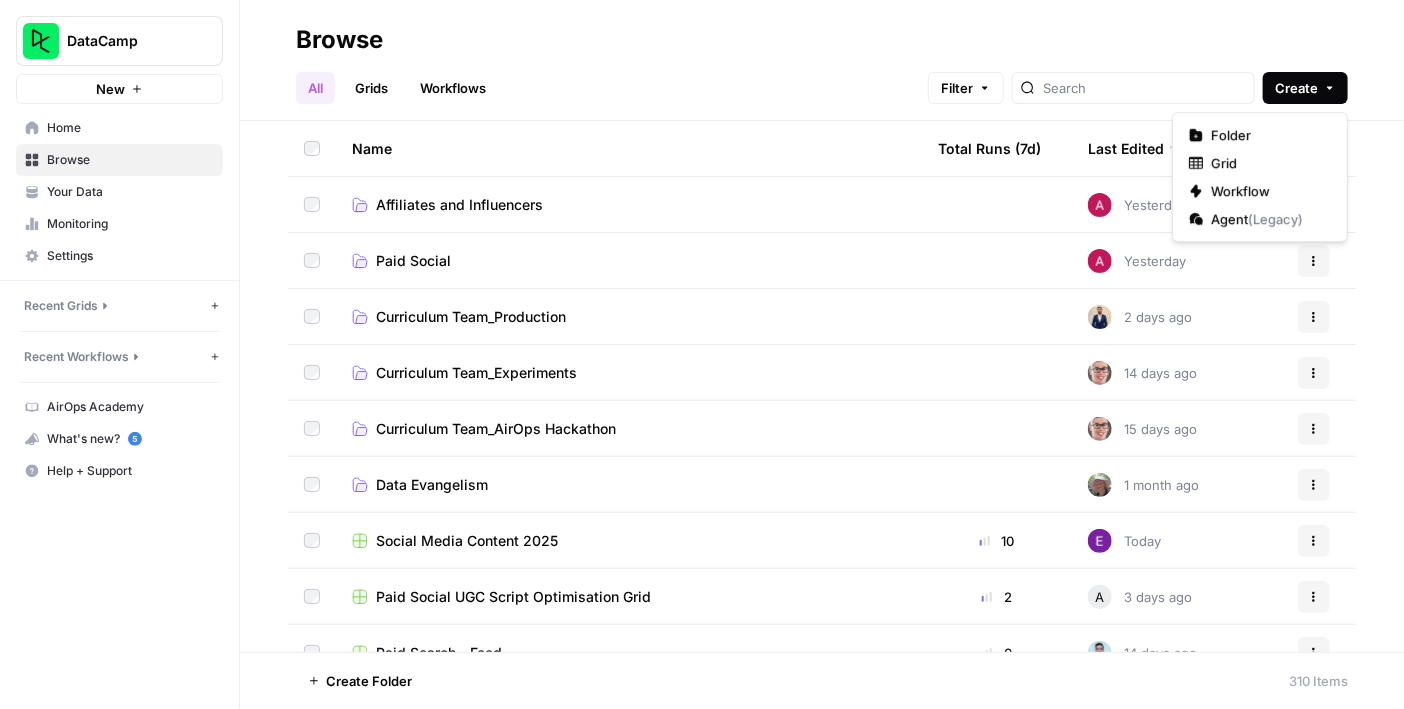 click on "Create" at bounding box center (1305, 88) 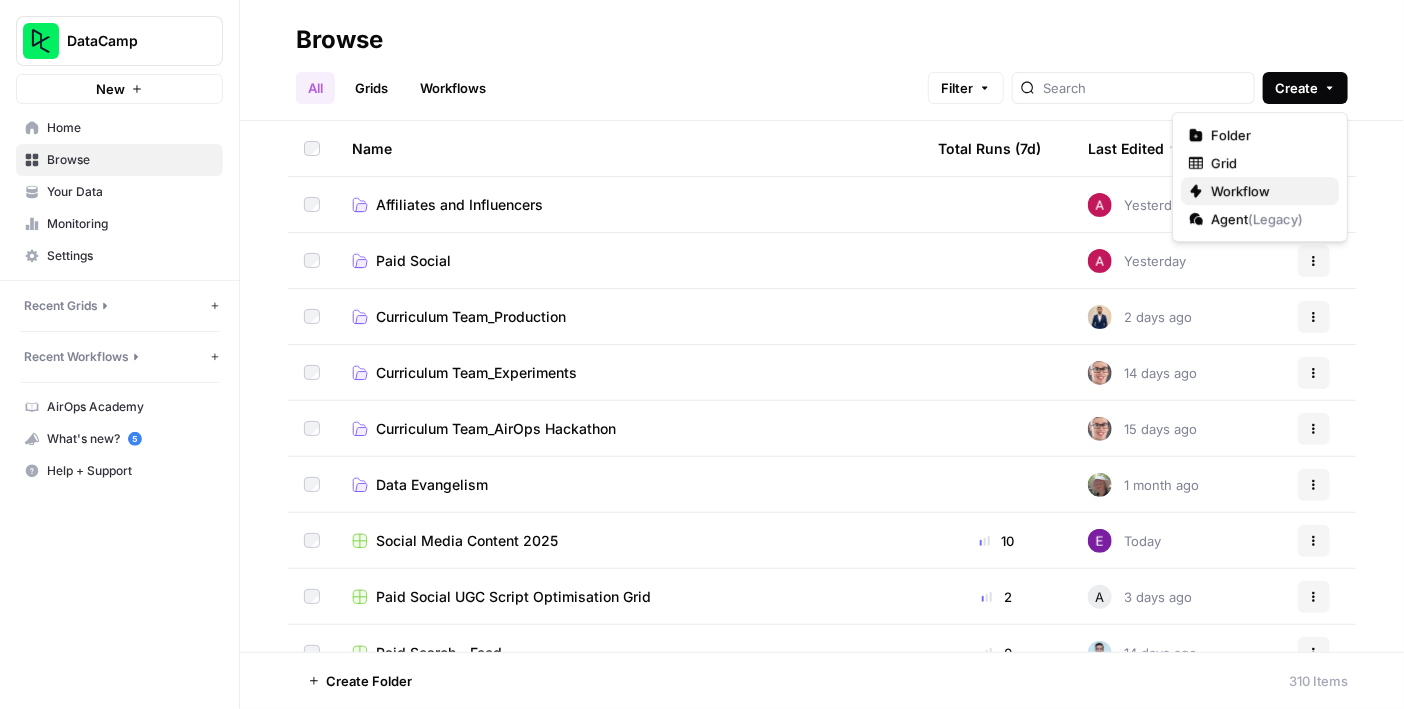click on "Workflow" at bounding box center (1267, 191) 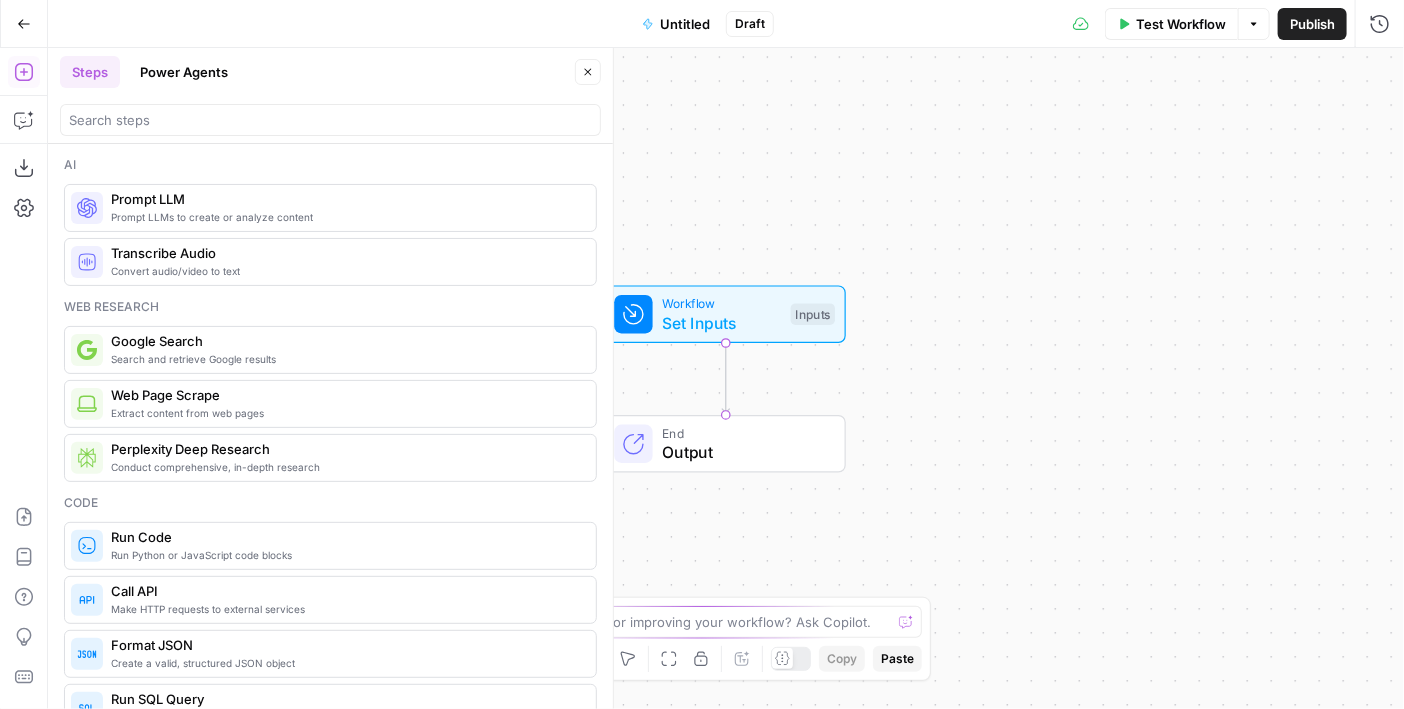click on "Steps Power Agents Close" at bounding box center (330, 96) 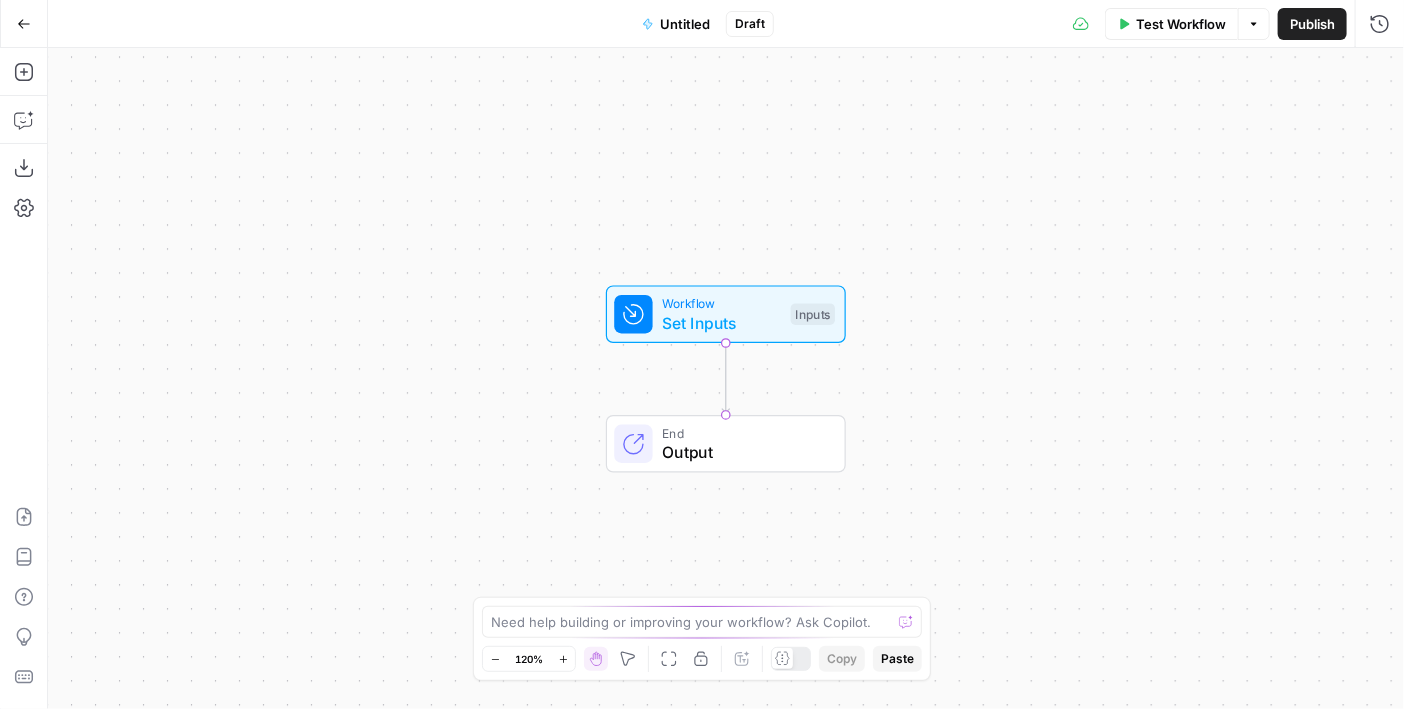 click on "Workflow Set Inputs Inputs End Output" at bounding box center [726, 378] 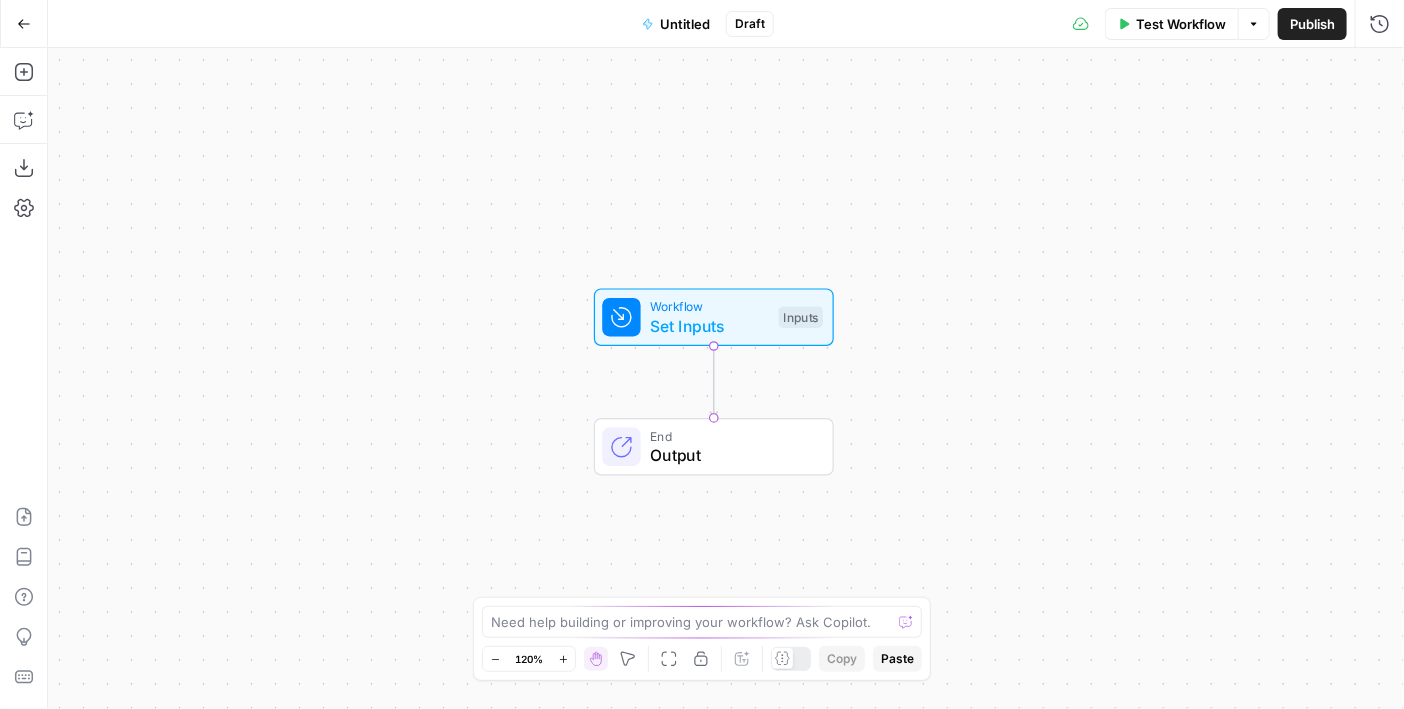 click on "Workflow Set Inputs Inputs End Output" at bounding box center [726, 378] 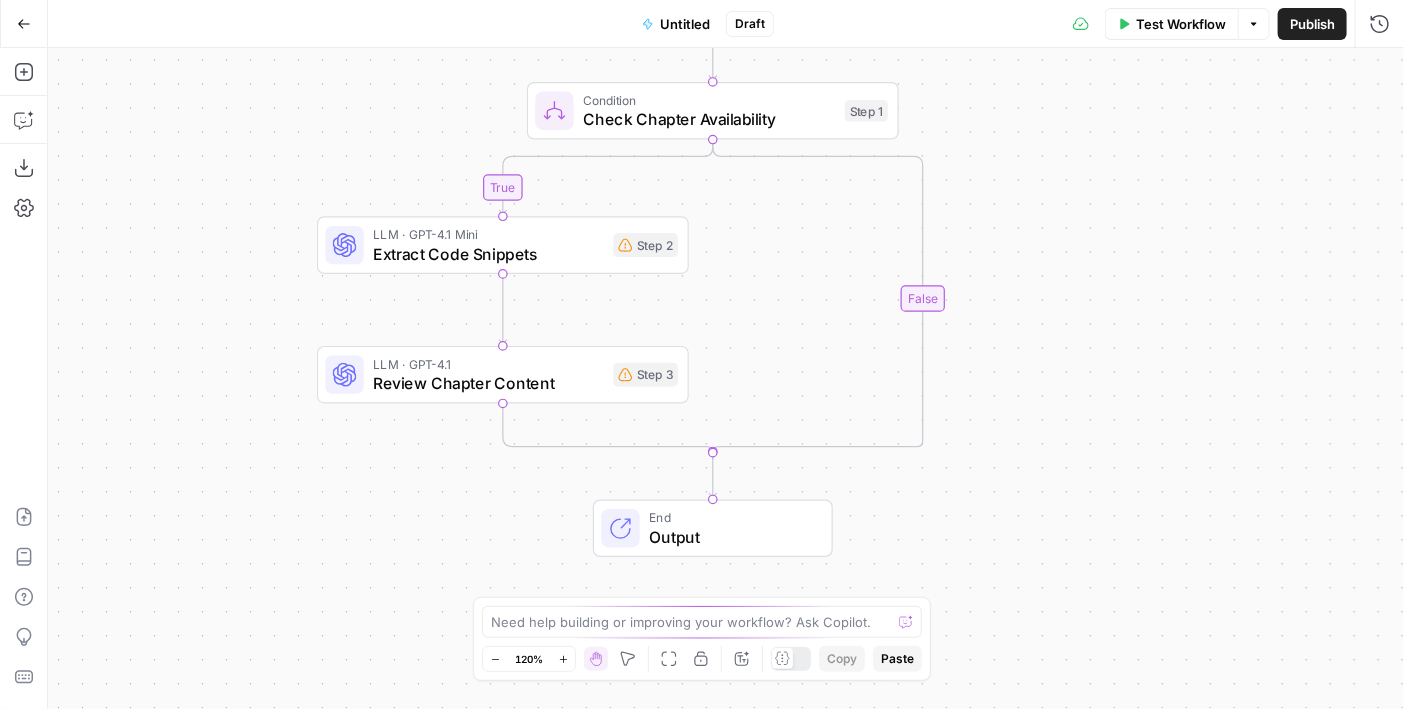 click on "true false Workflow Set Inputs Inputs Condition Check Chapter Availability Step 1 LLM · GPT-4.1 Mini Extract Code Snippets Step 2 LLM · GPT-4.1 Review Chapter Content Step 3 End Output" at bounding box center [726, 378] 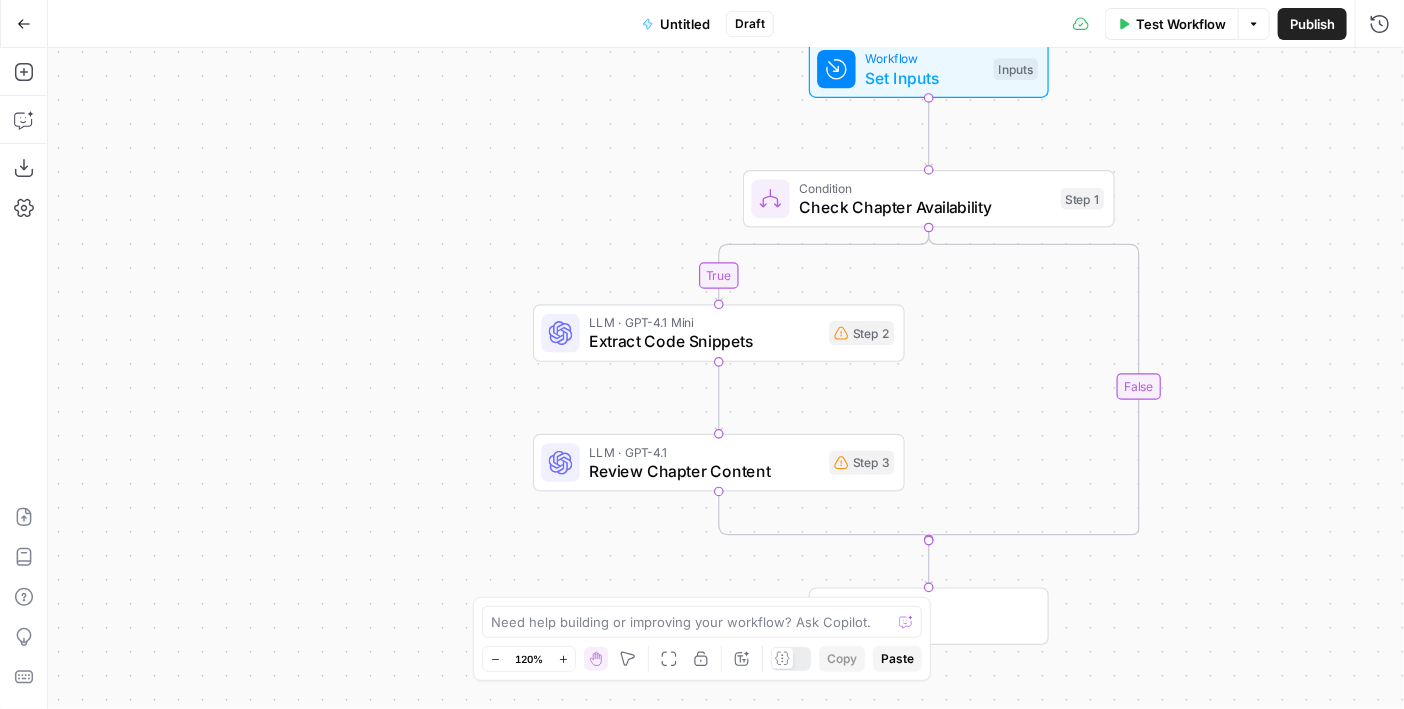 drag, startPoint x: 949, startPoint y: 550, endPoint x: 1120, endPoint y: 582, distance: 173.96838 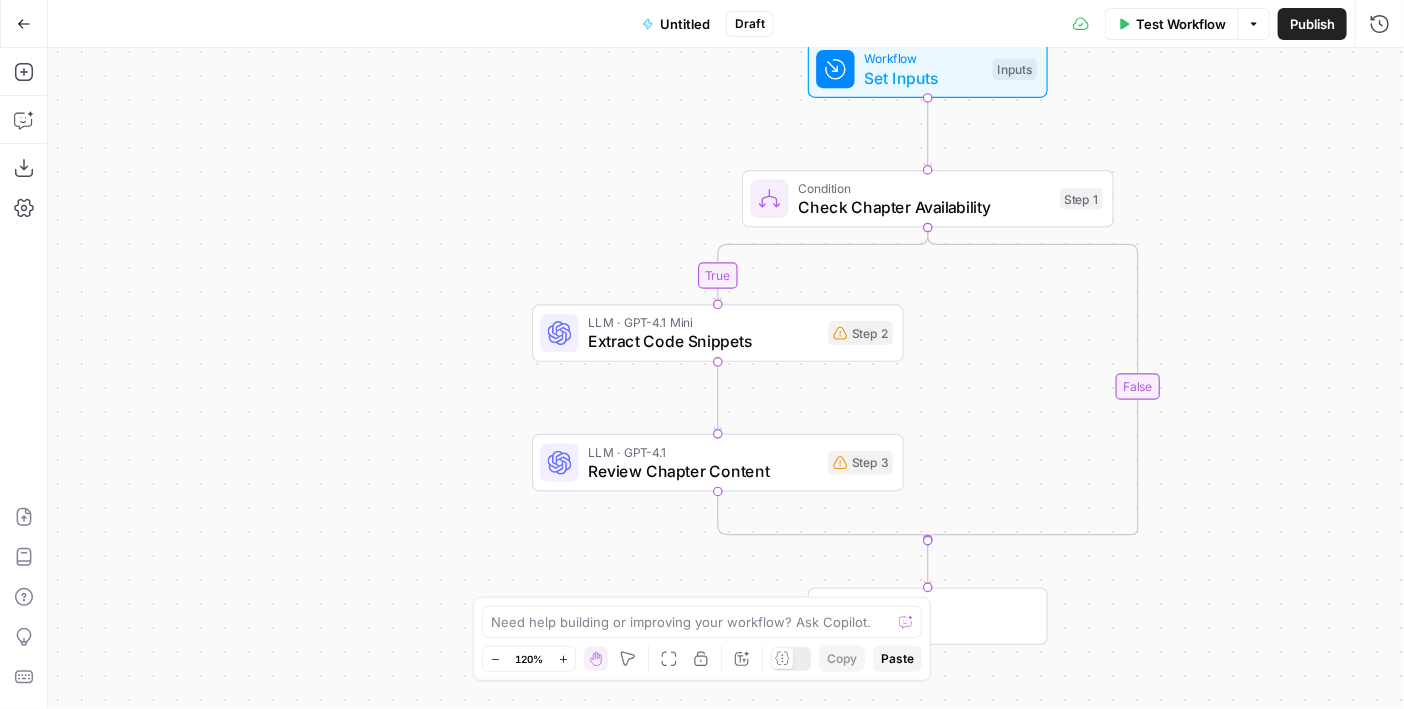 click on "Workflow Set Inputs Inputs Test Step" at bounding box center (928, 69) 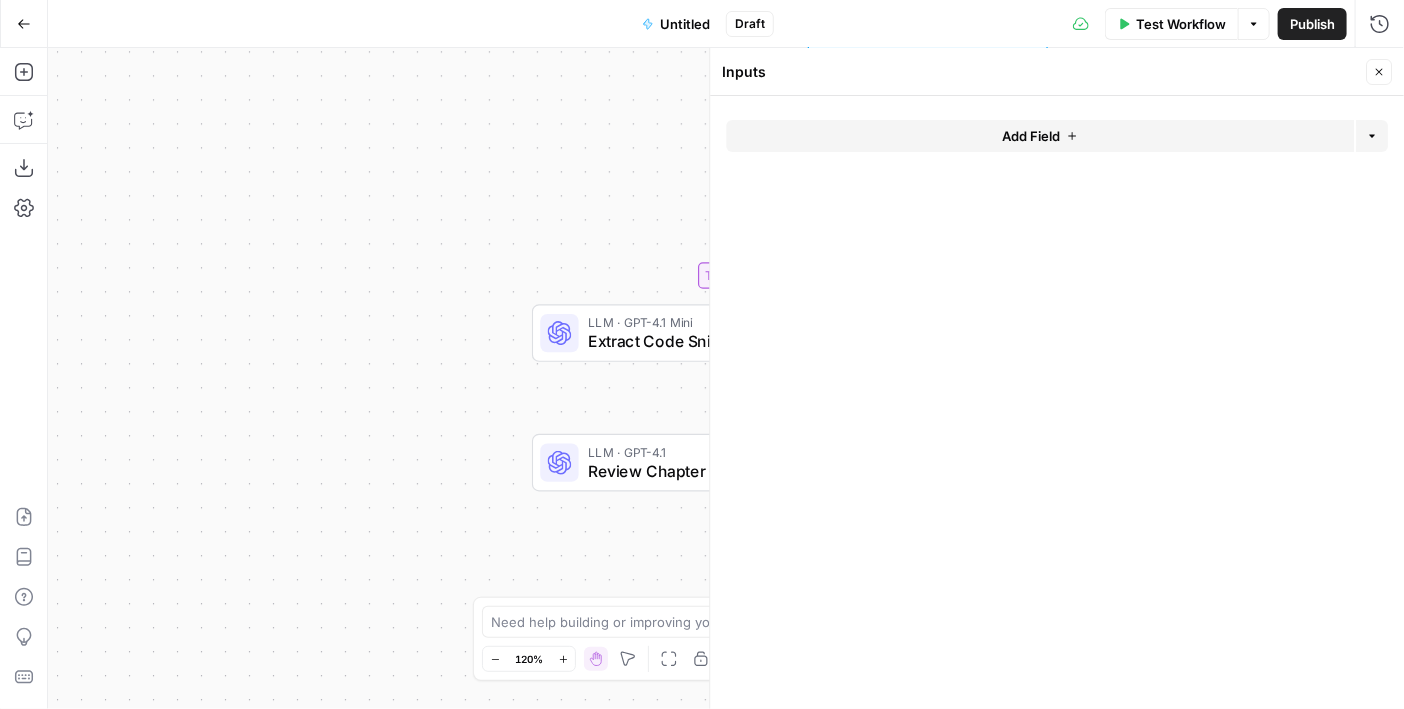 click on "true false Workflow Set Inputs Inputs Condition Check Chapter Availability Step 1 LLM · GPT-4.1 Mini Extract Code Snippets Step 2 LLM · GPT-4.1 Review Chapter Content Step 3 End Output" at bounding box center [726, 378] 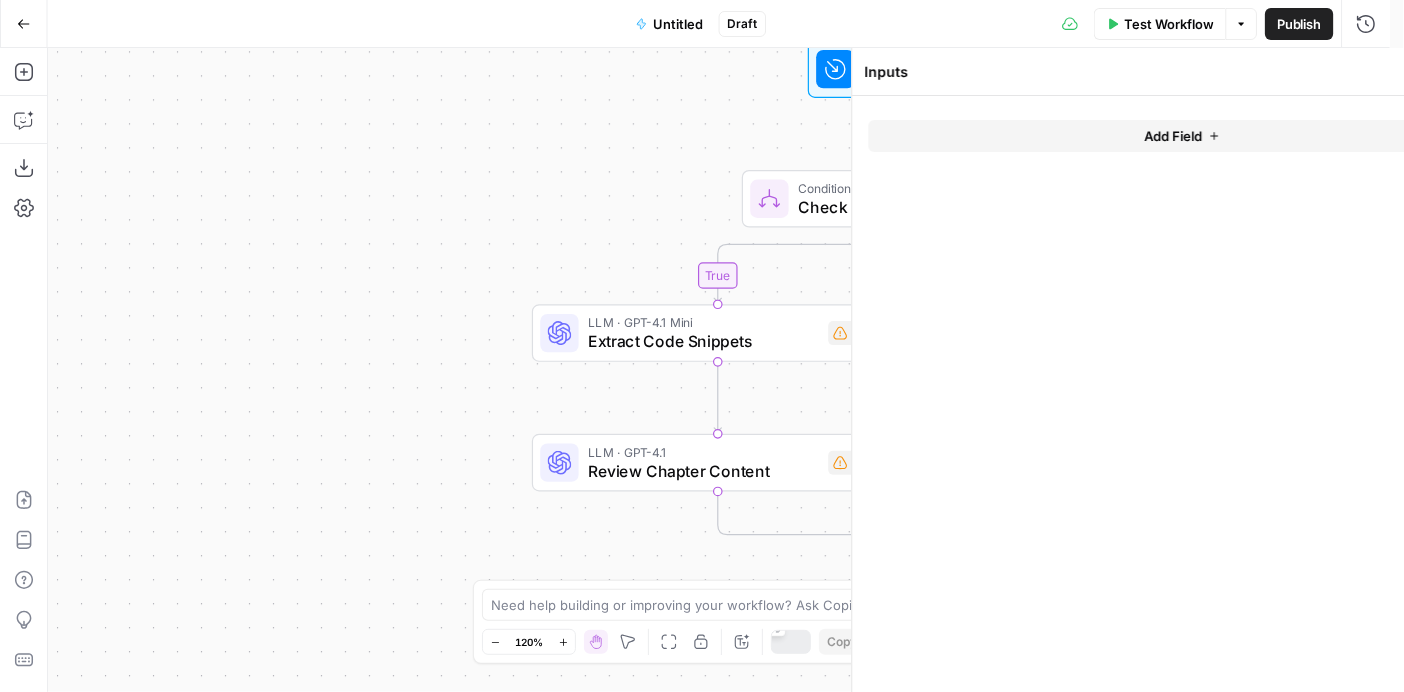 type 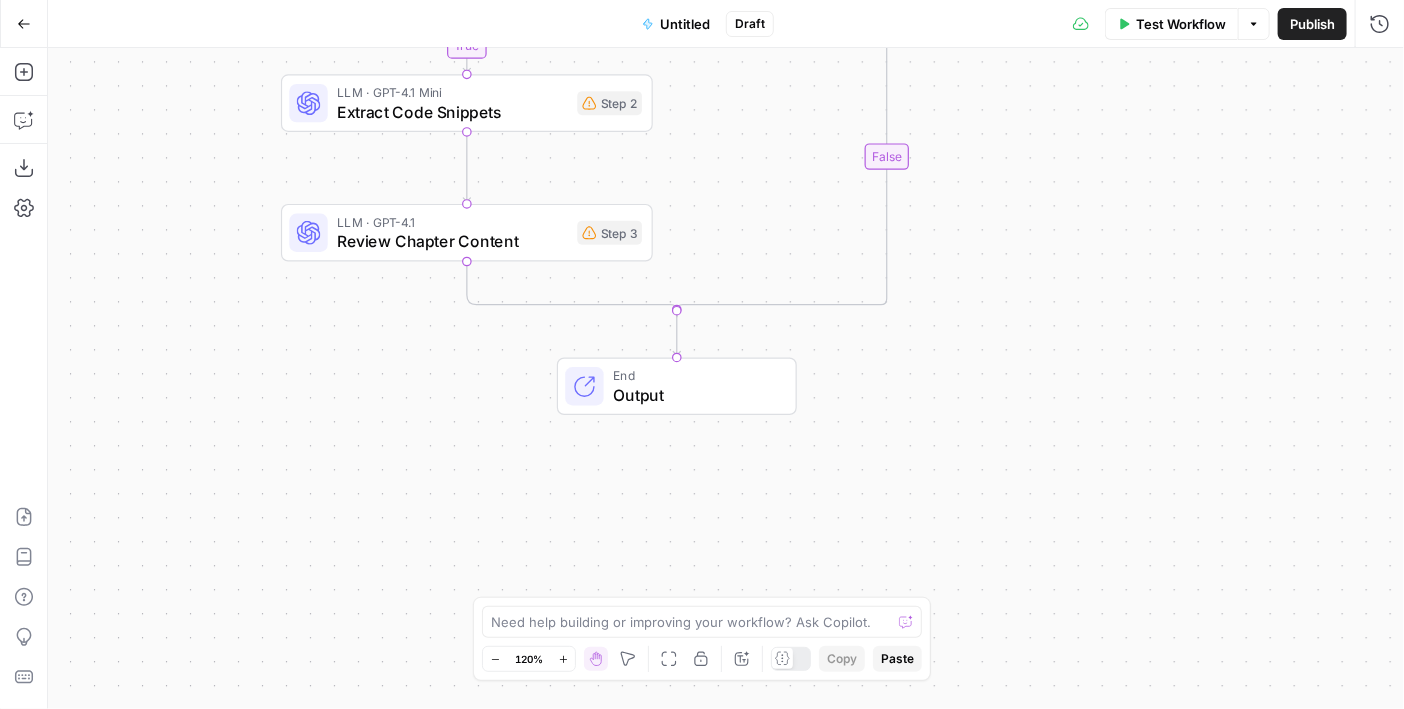 drag, startPoint x: 722, startPoint y: 160, endPoint x: 473, endPoint y: -97, distance: 357.84076 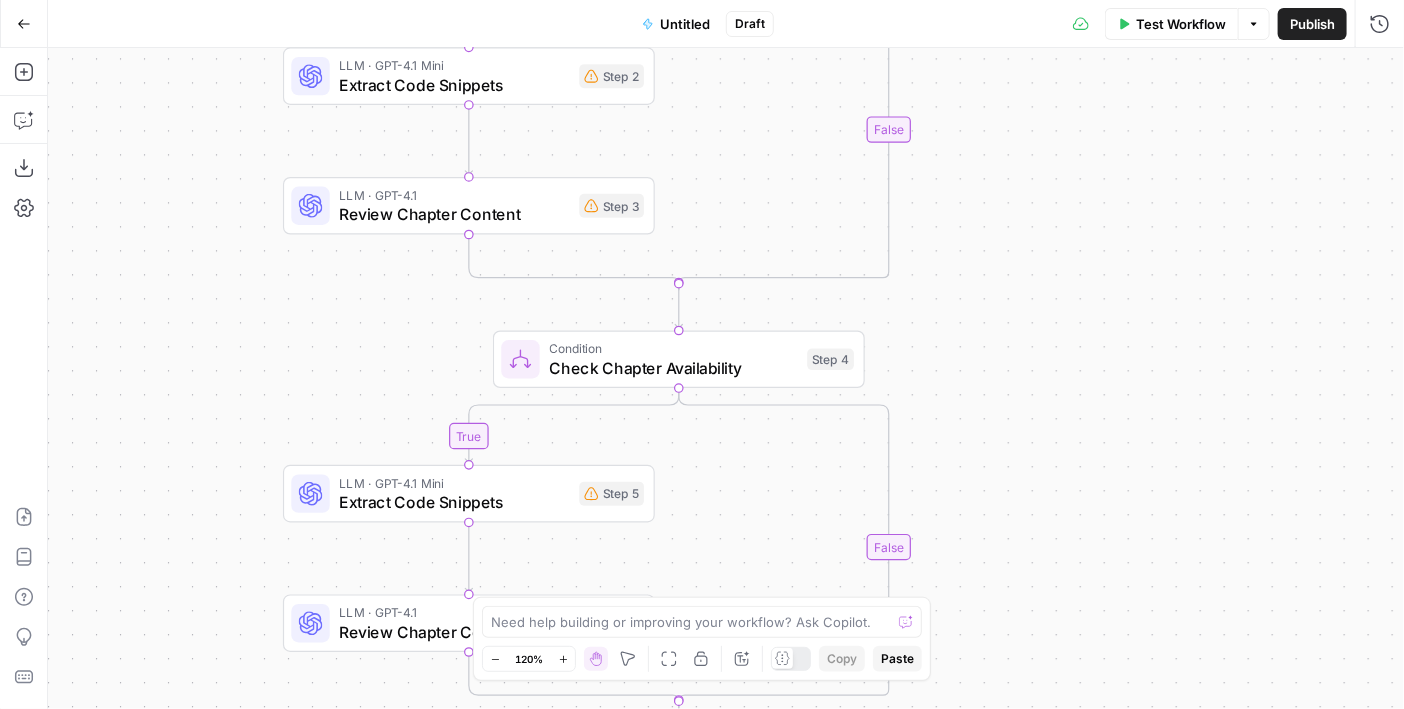 click on "Go Back" at bounding box center (24, 24) 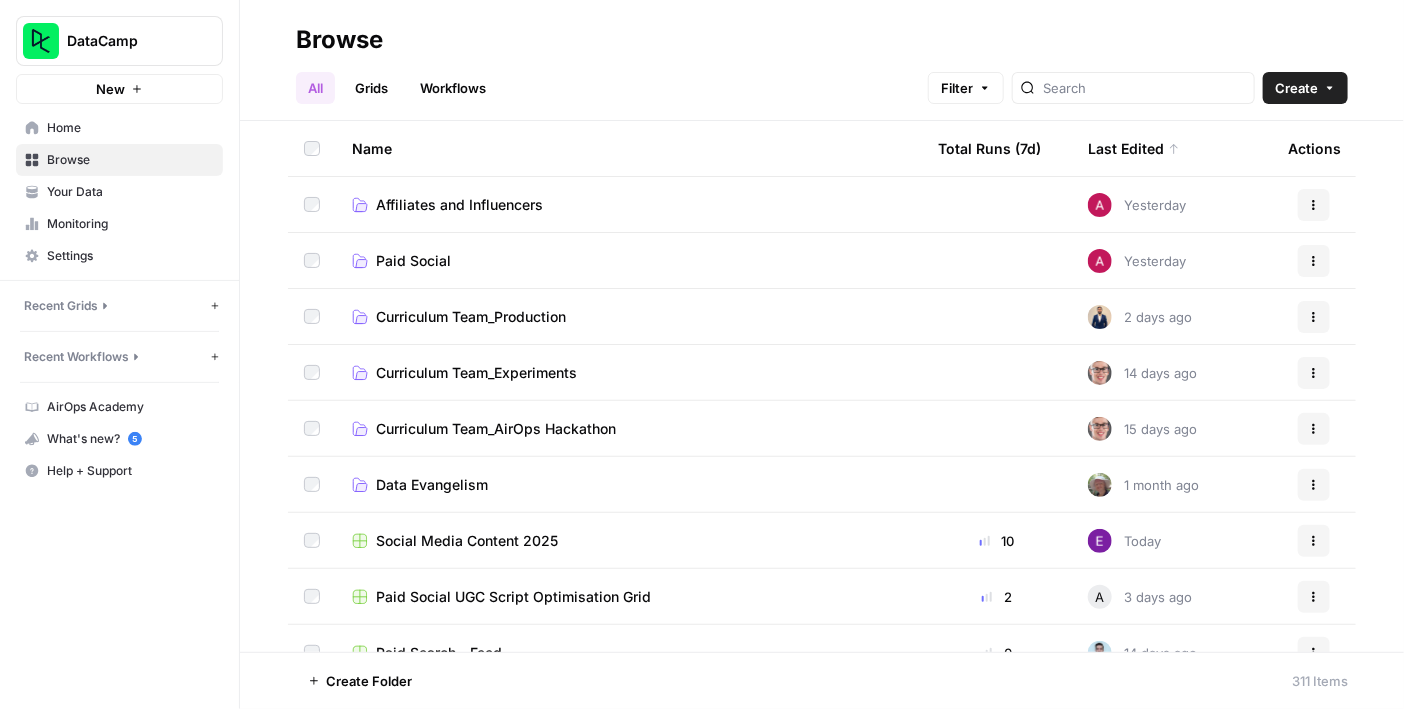 click on "Create" at bounding box center (1296, 88) 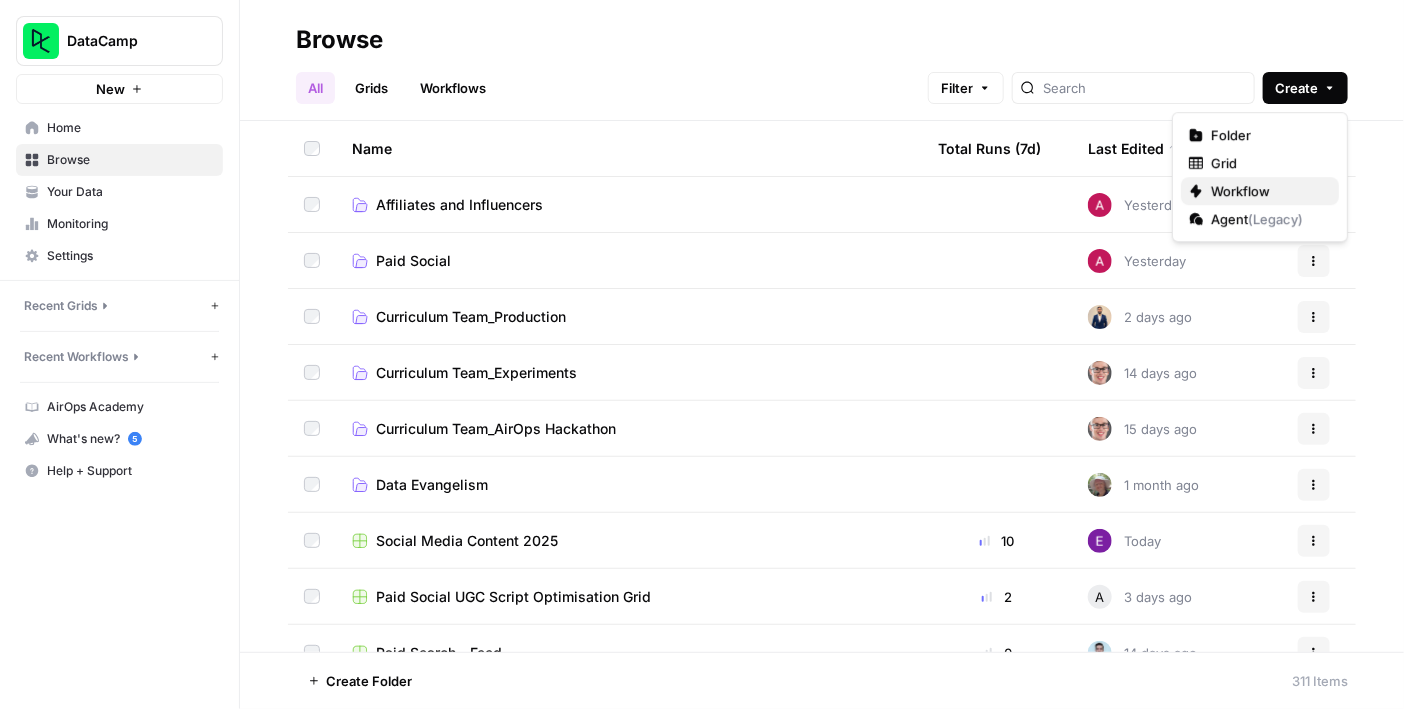 click on "Workflow" at bounding box center (1267, 191) 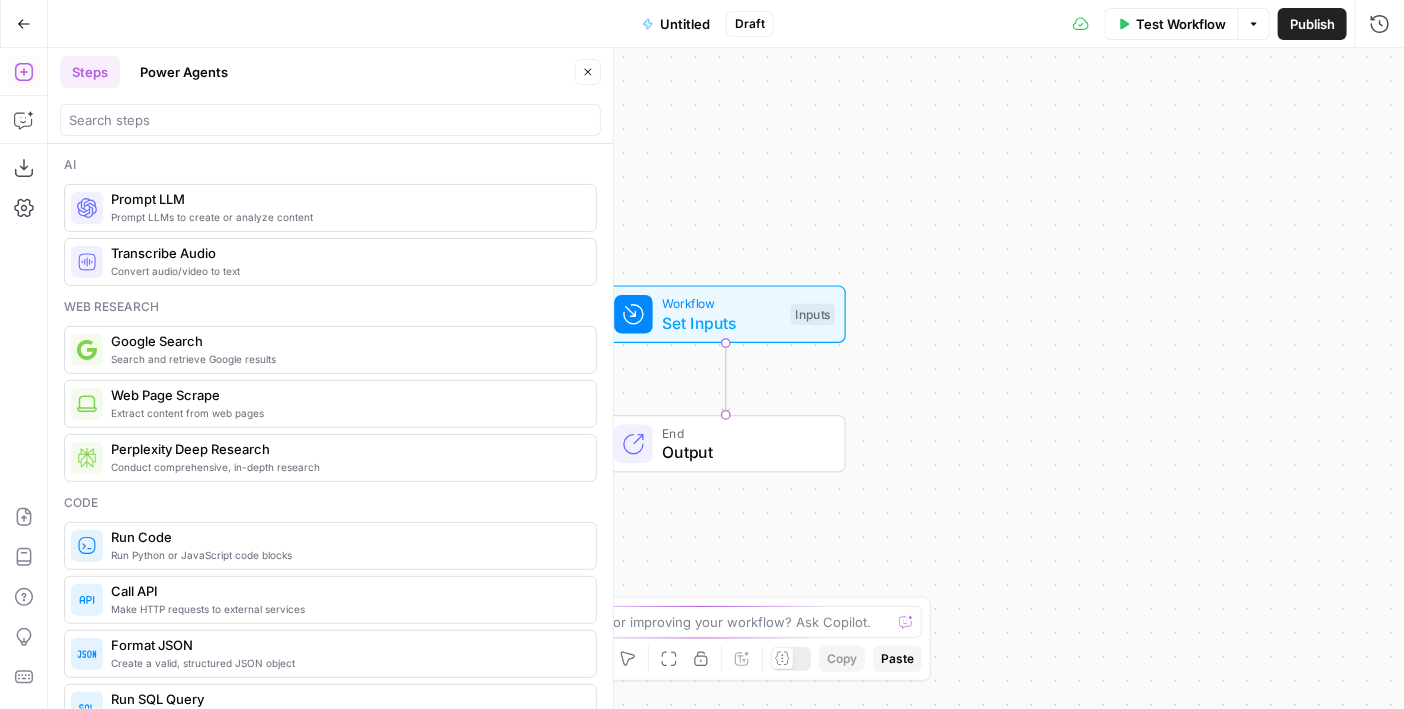 click on "Close" at bounding box center [588, 72] 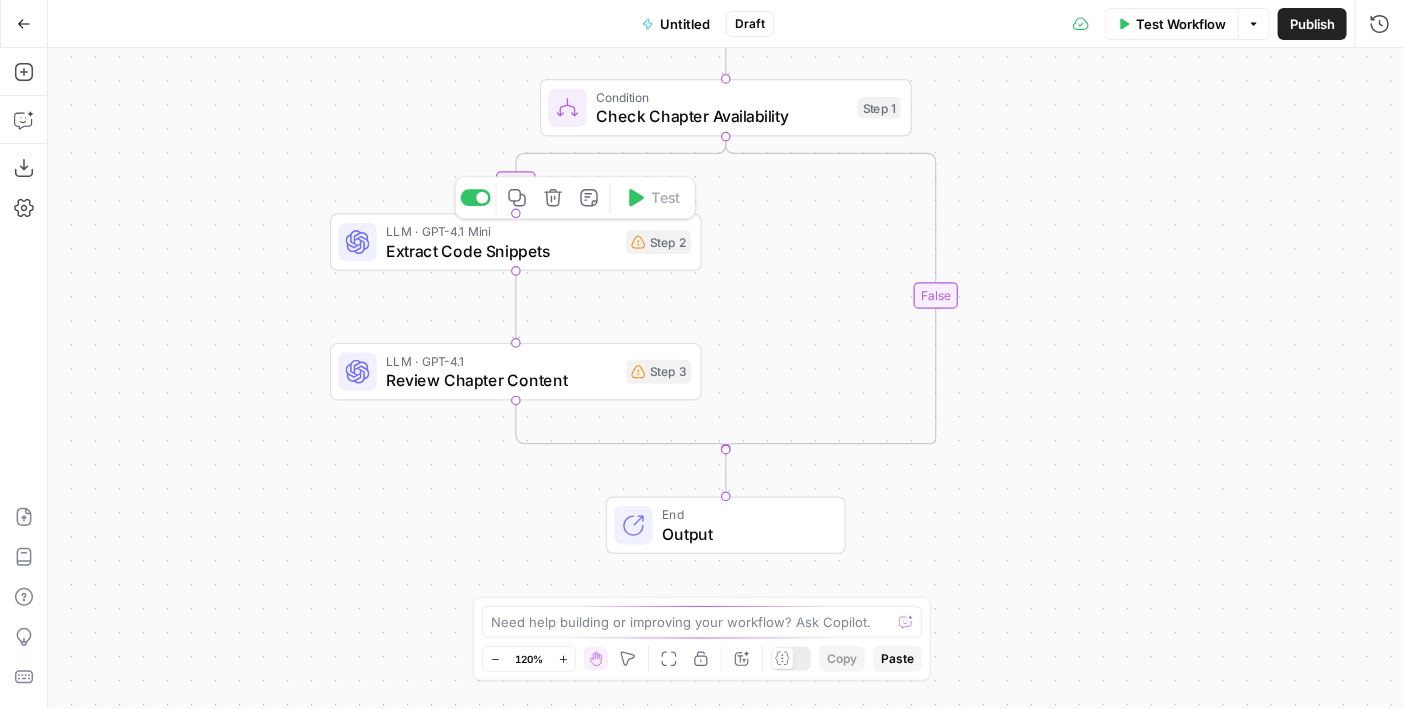 click on "Extract Code Snippets" at bounding box center (501, 251) 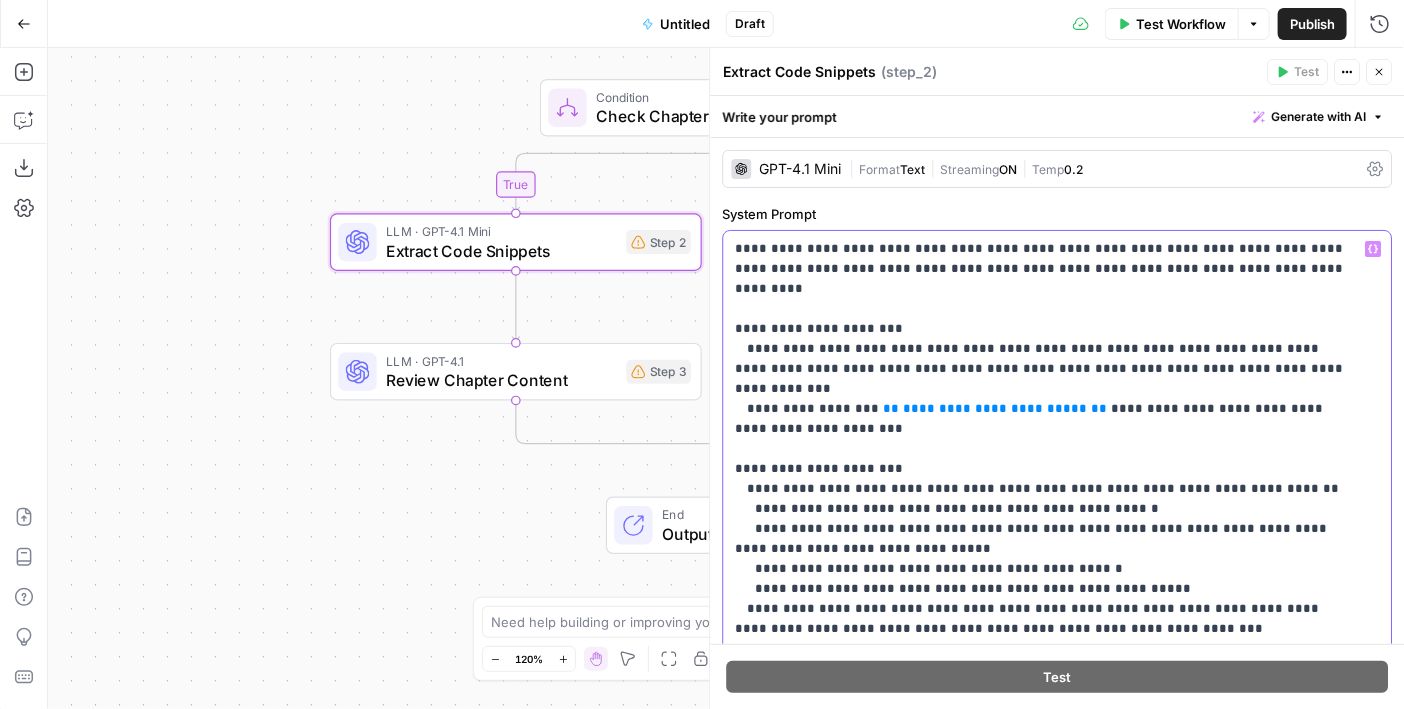 click on "**********" at bounding box center (1041, 929) 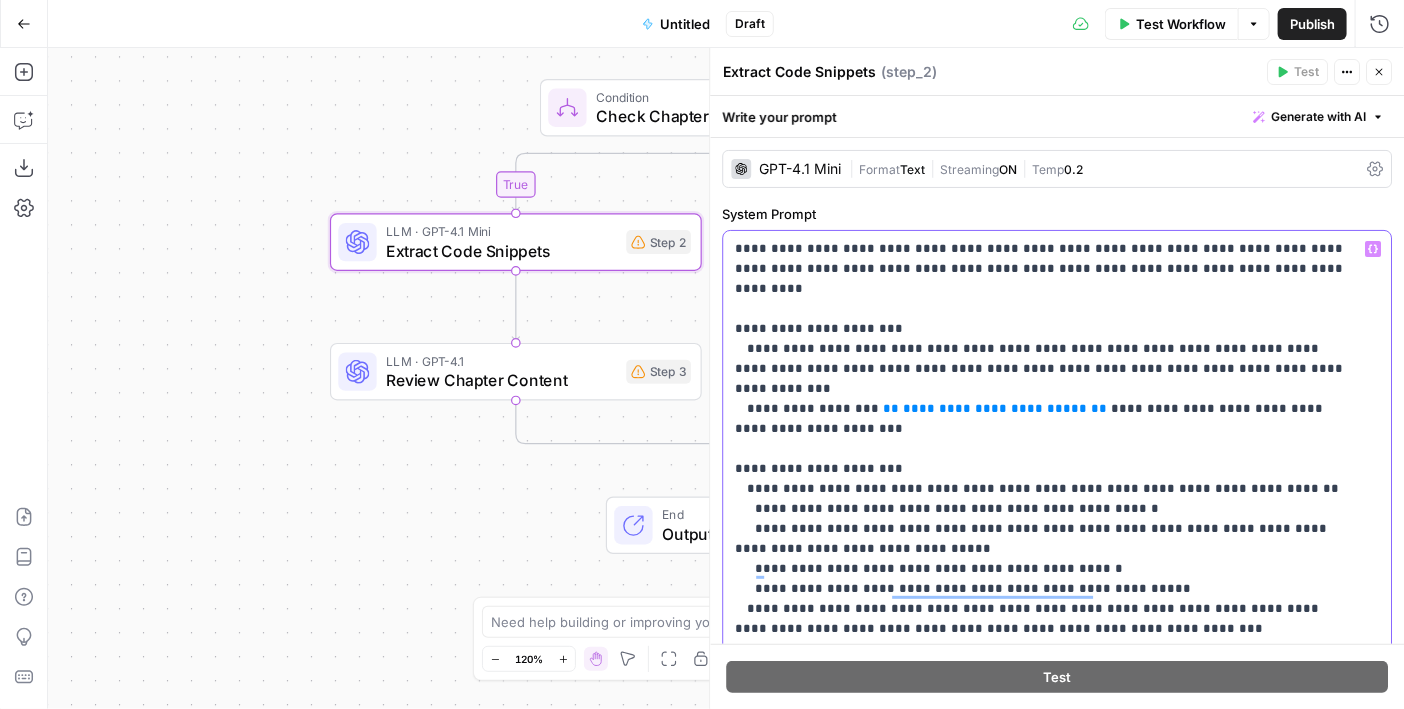 scroll, scrollTop: 42, scrollLeft: 0, axis: vertical 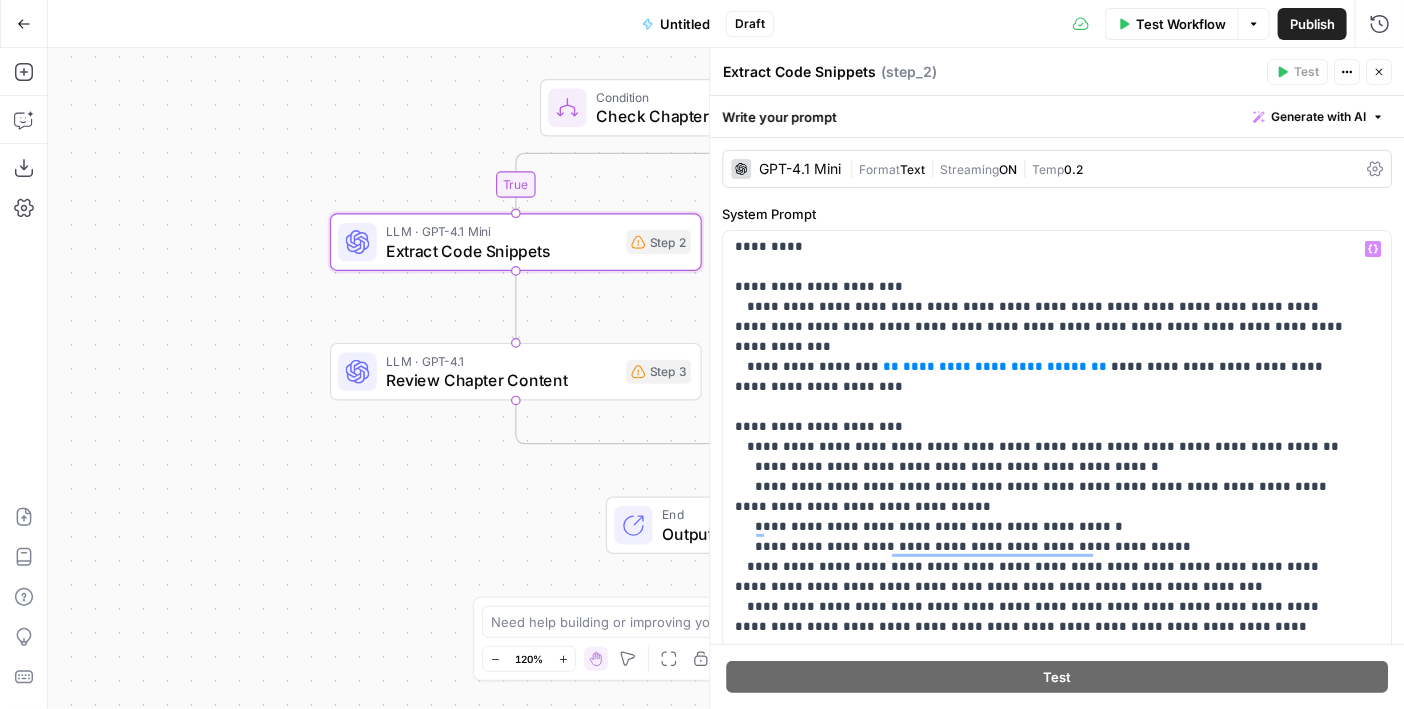 click on "true false Workflow Set Inputs Inputs Condition Check Chapter Availability Step 1 LLM · GPT-4.1 Mini Extract Code Snippets Step 2 LLM · GPT-4.1 Review Chapter Content Step 3 End Output" at bounding box center [726, 378] 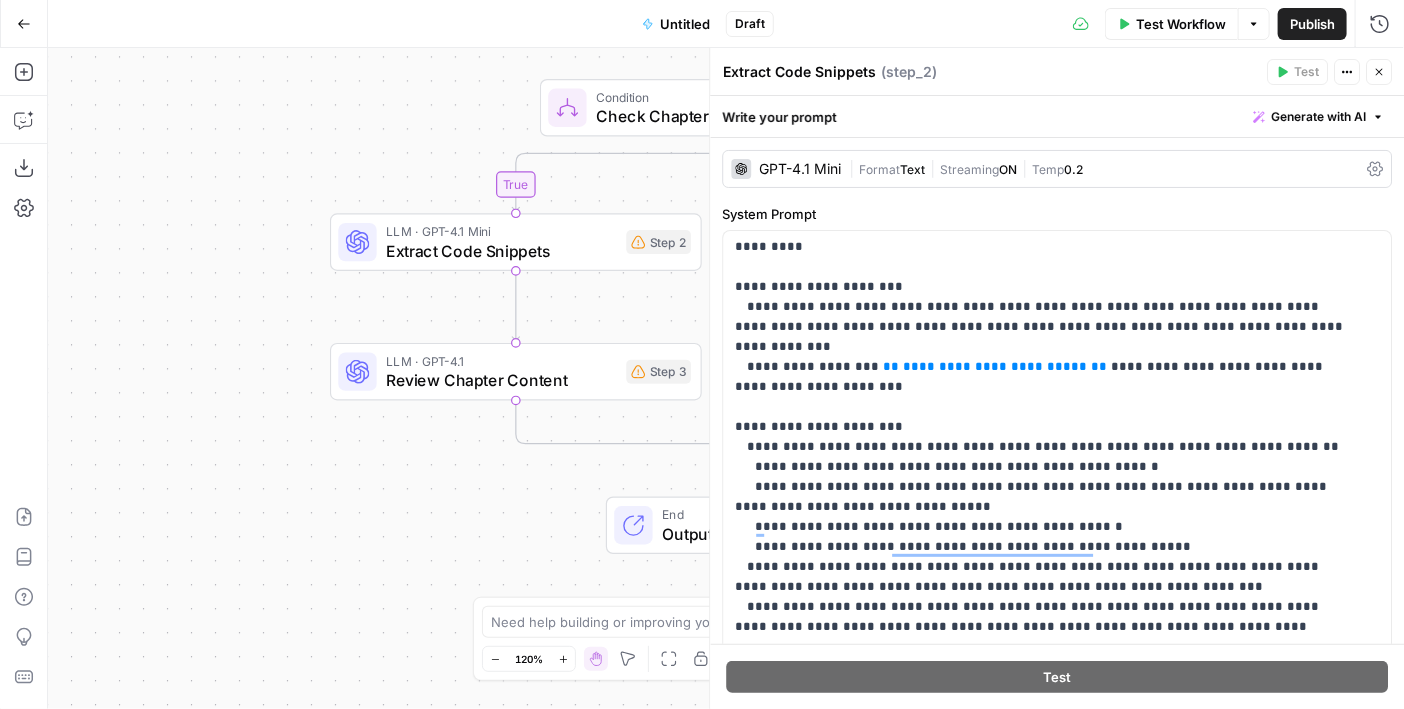 click on "Close" at bounding box center (1379, 72) 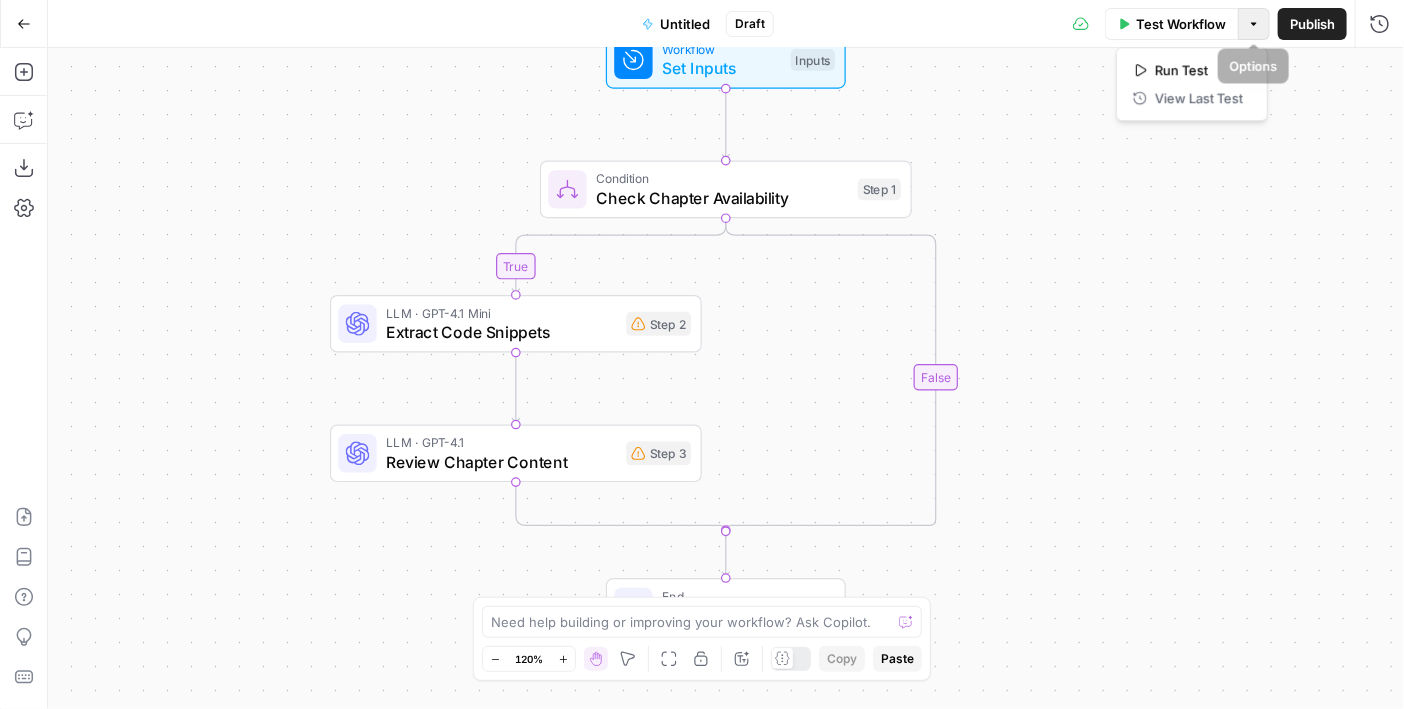 click 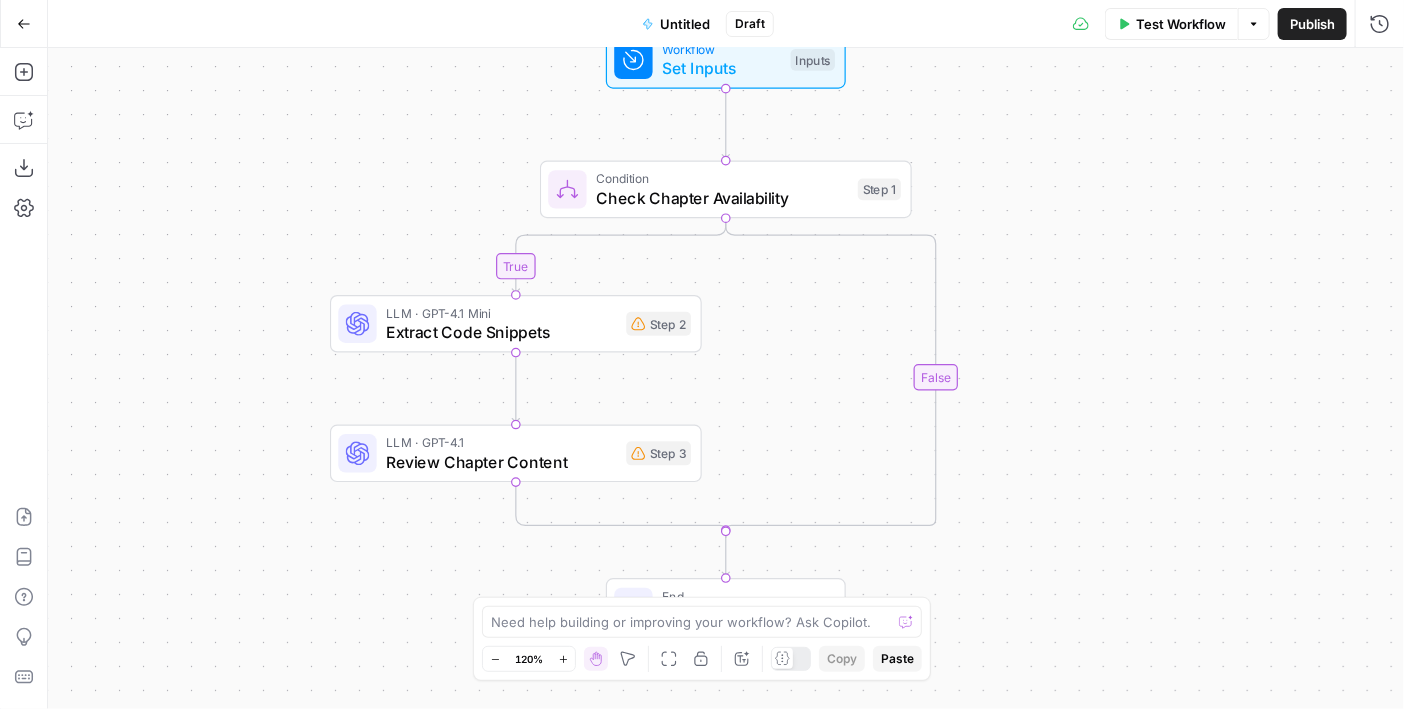 click on "true false Workflow Set Inputs Inputs Condition Check Chapter Availability Step 1 LLM · GPT-4.1 Mini Extract Code Snippets Step 2 LLM · GPT-4.1 Review Chapter Content Step 3 End Output" at bounding box center [726, 378] 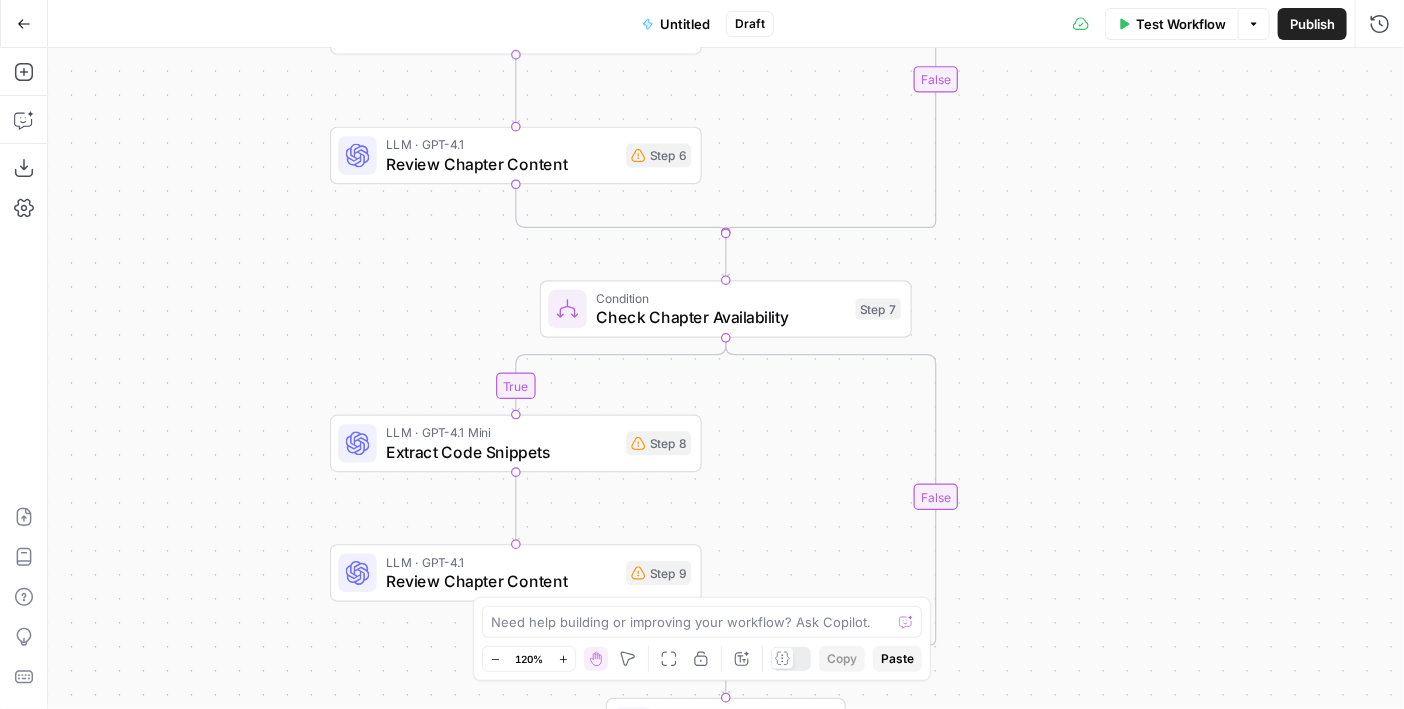 click on "Go Back" at bounding box center (24, 24) 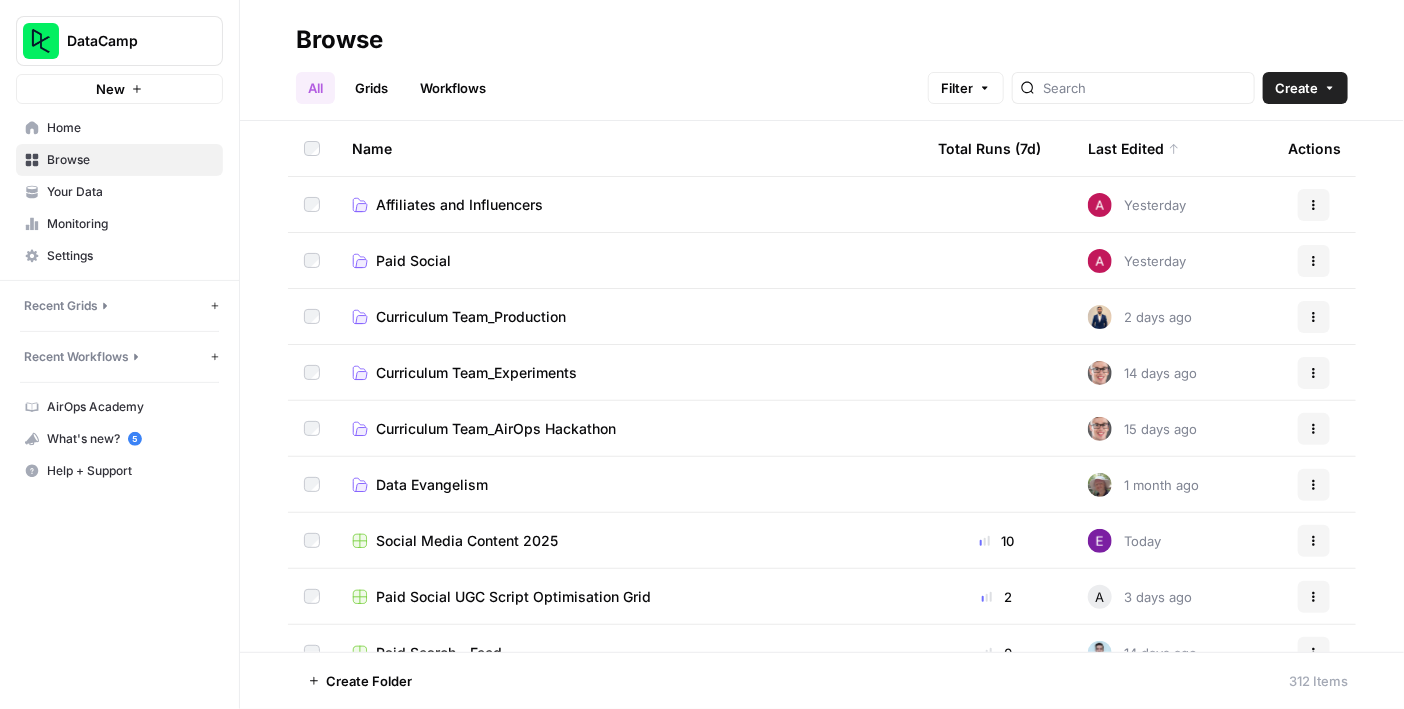click on "Browse" at bounding box center (822, 40) 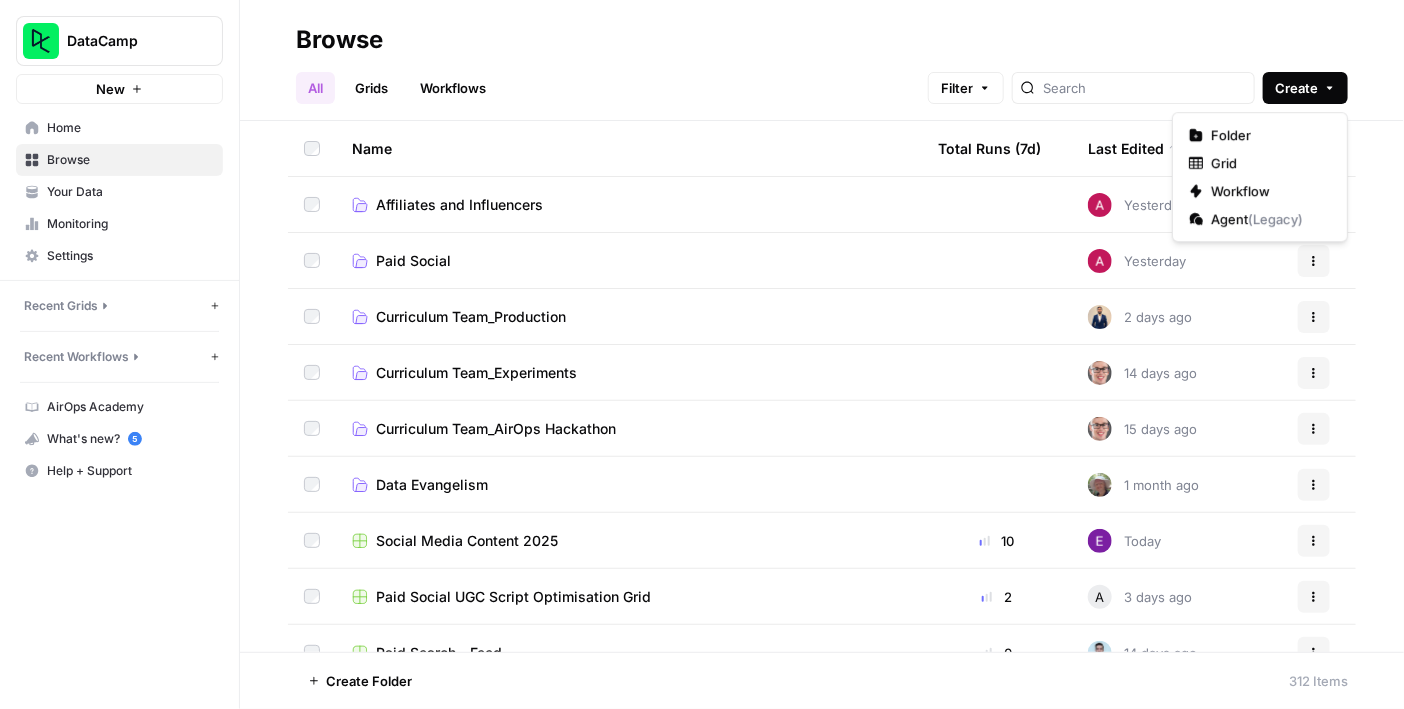 click on "Create" at bounding box center (1305, 88) 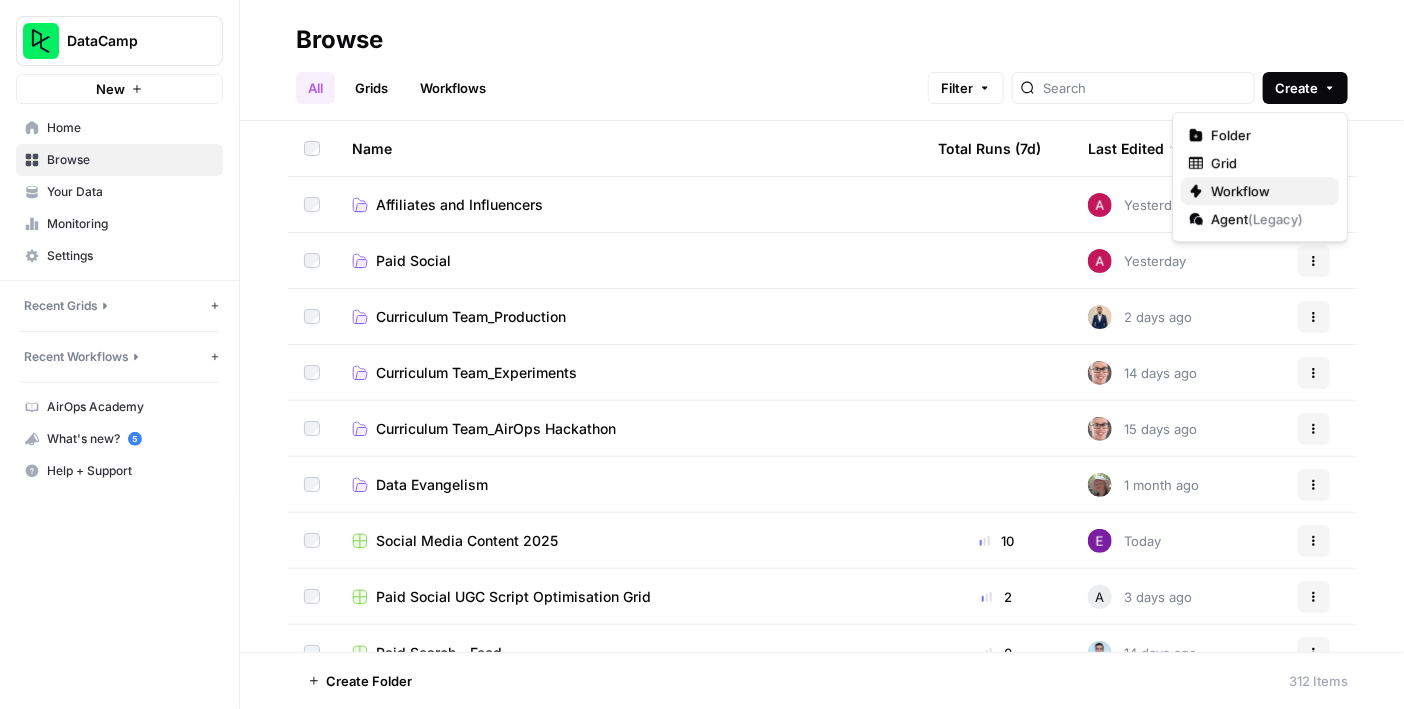 click on "Workflow" at bounding box center (1260, 191) 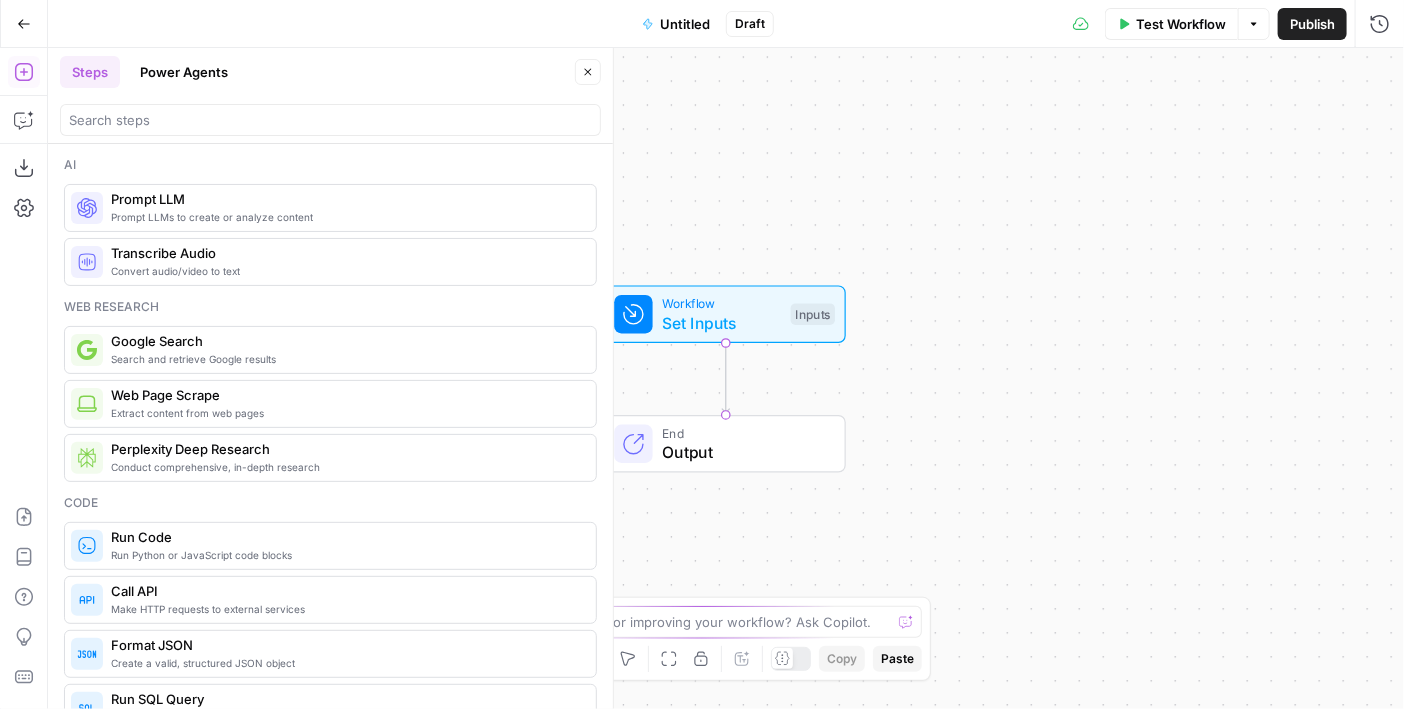 click on "Output" at bounding box center (743, 452) 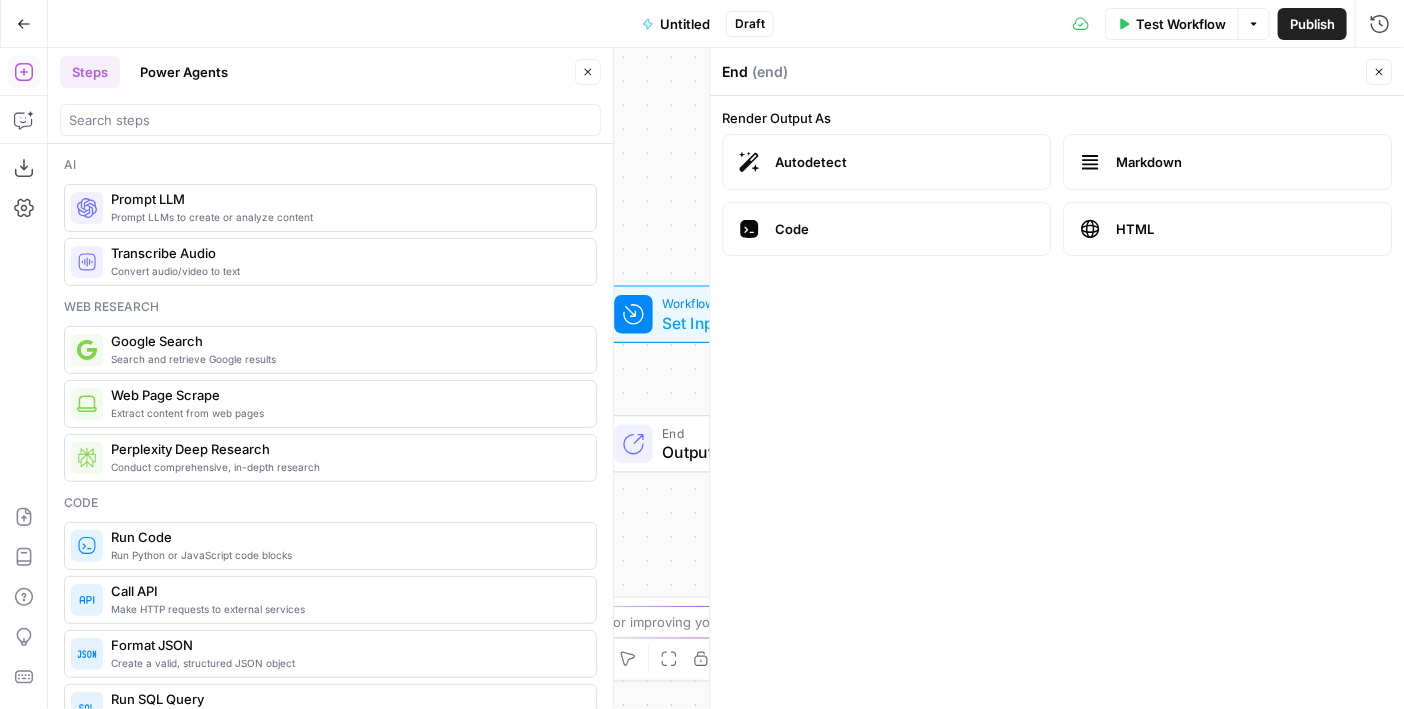 click on "Close" at bounding box center [588, 72] 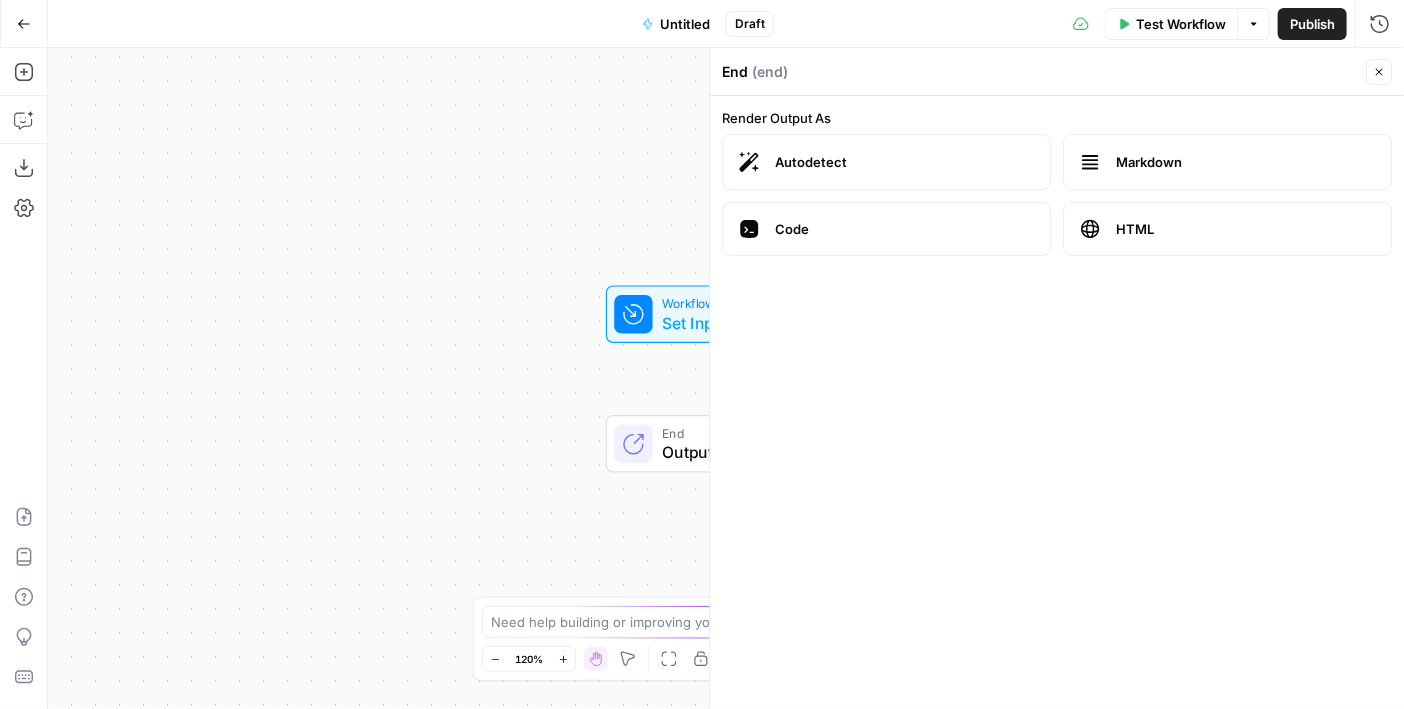 click on "Close" at bounding box center [1379, 72] 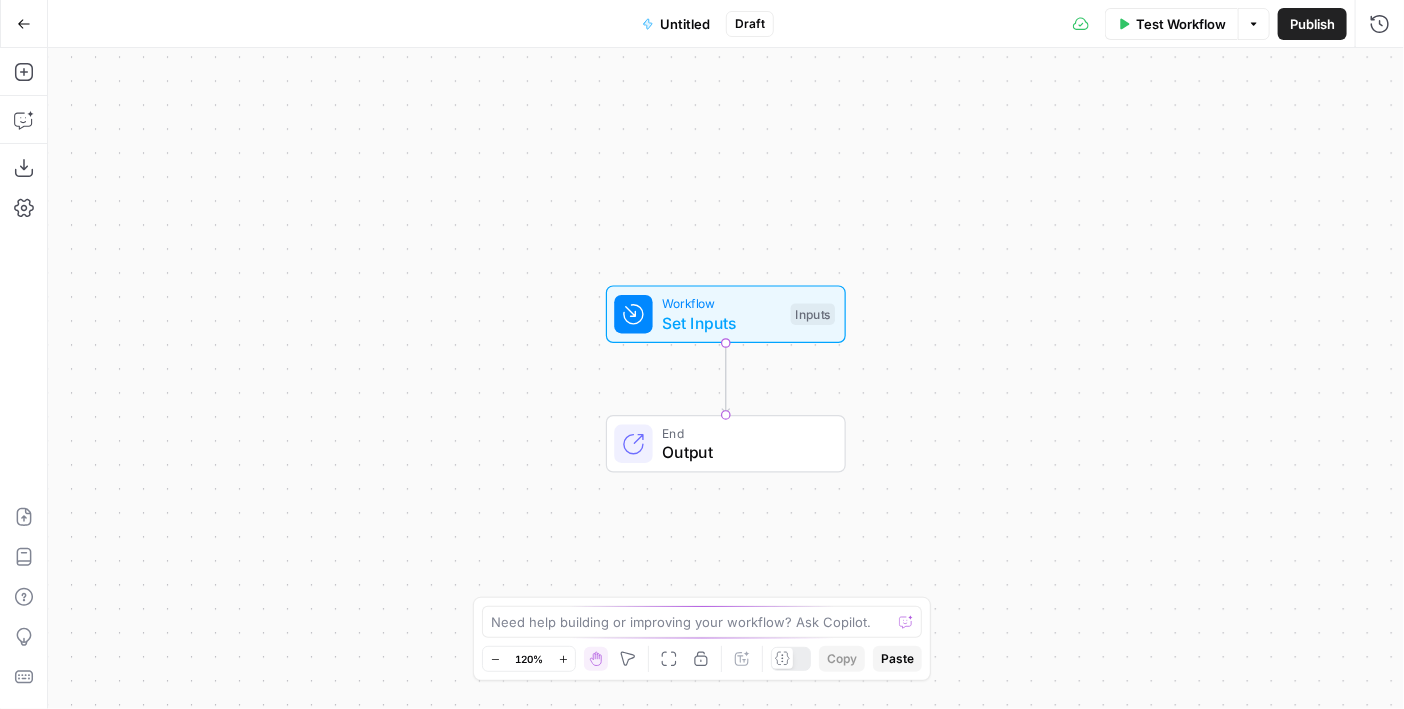 click on "End" at bounding box center [743, 433] 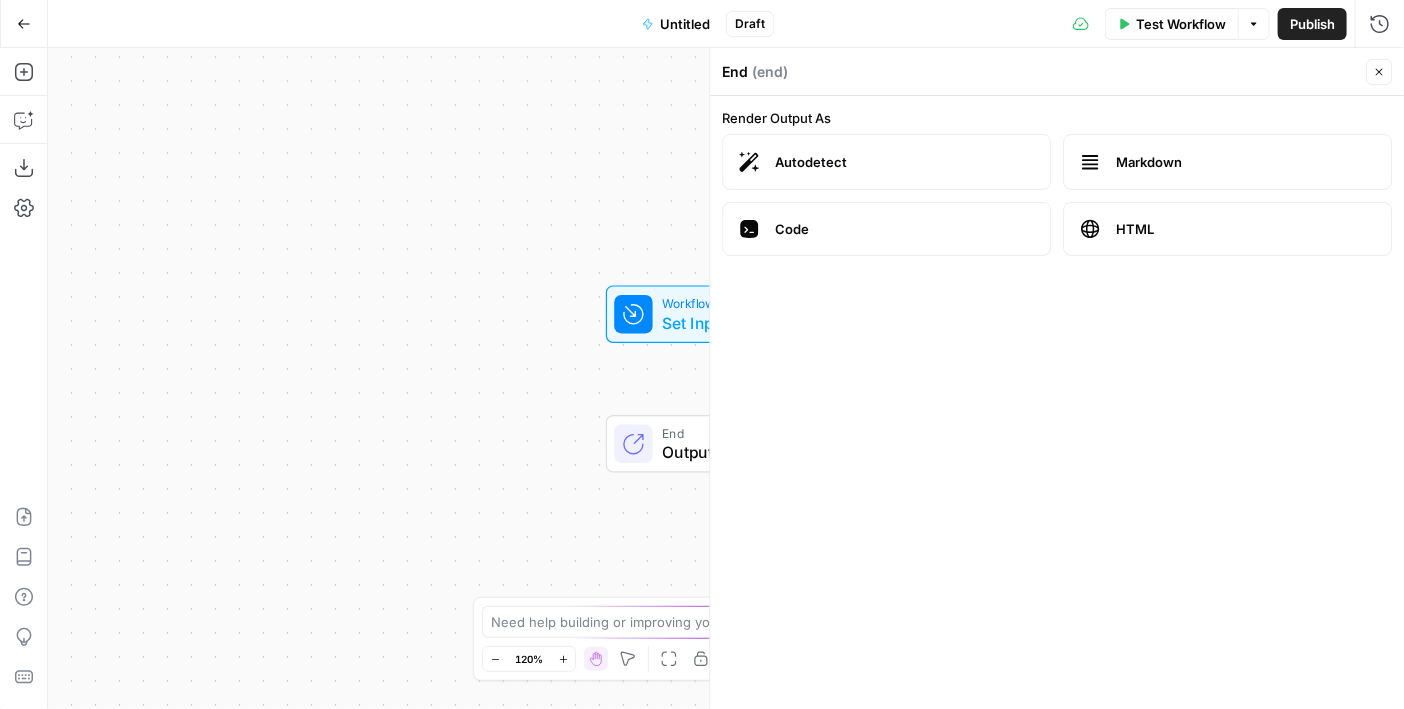 click on "Close" at bounding box center (1379, 72) 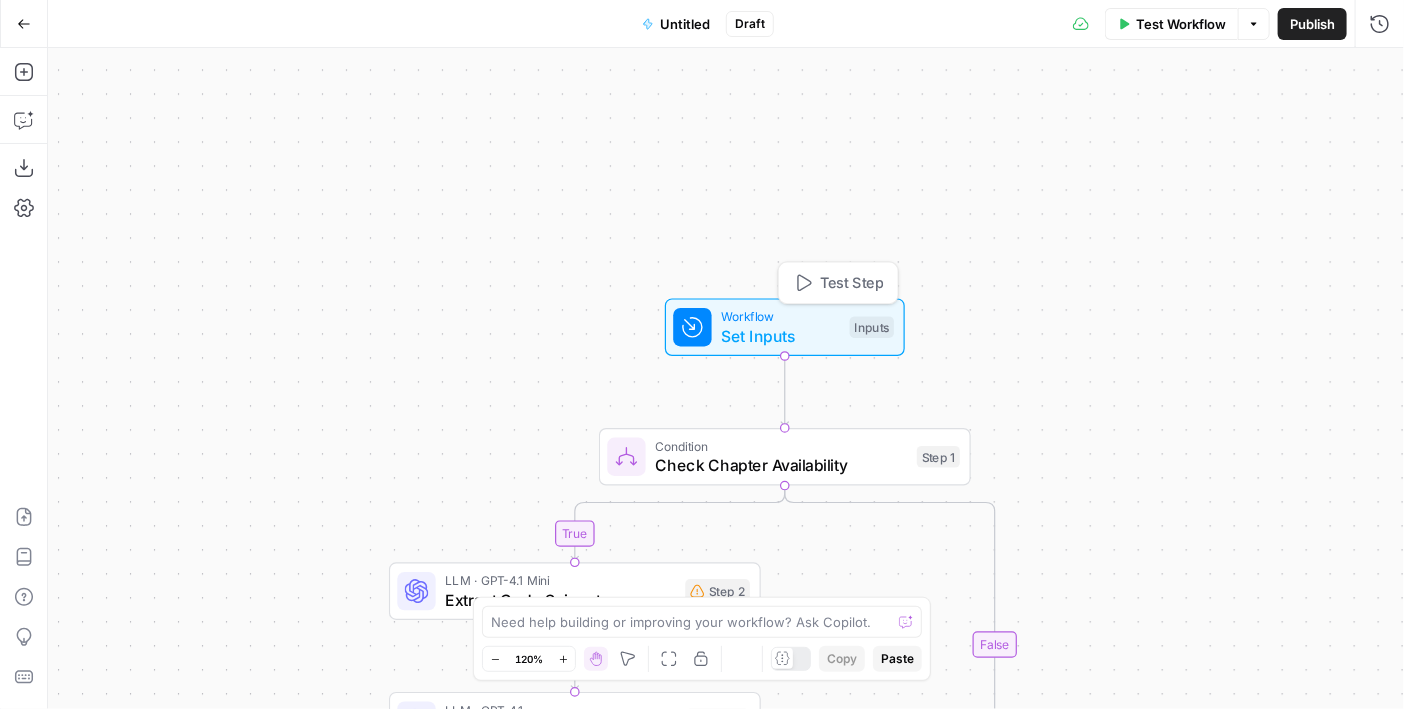 drag, startPoint x: 710, startPoint y: 319, endPoint x: 815, endPoint y: 339, distance: 106.887794 